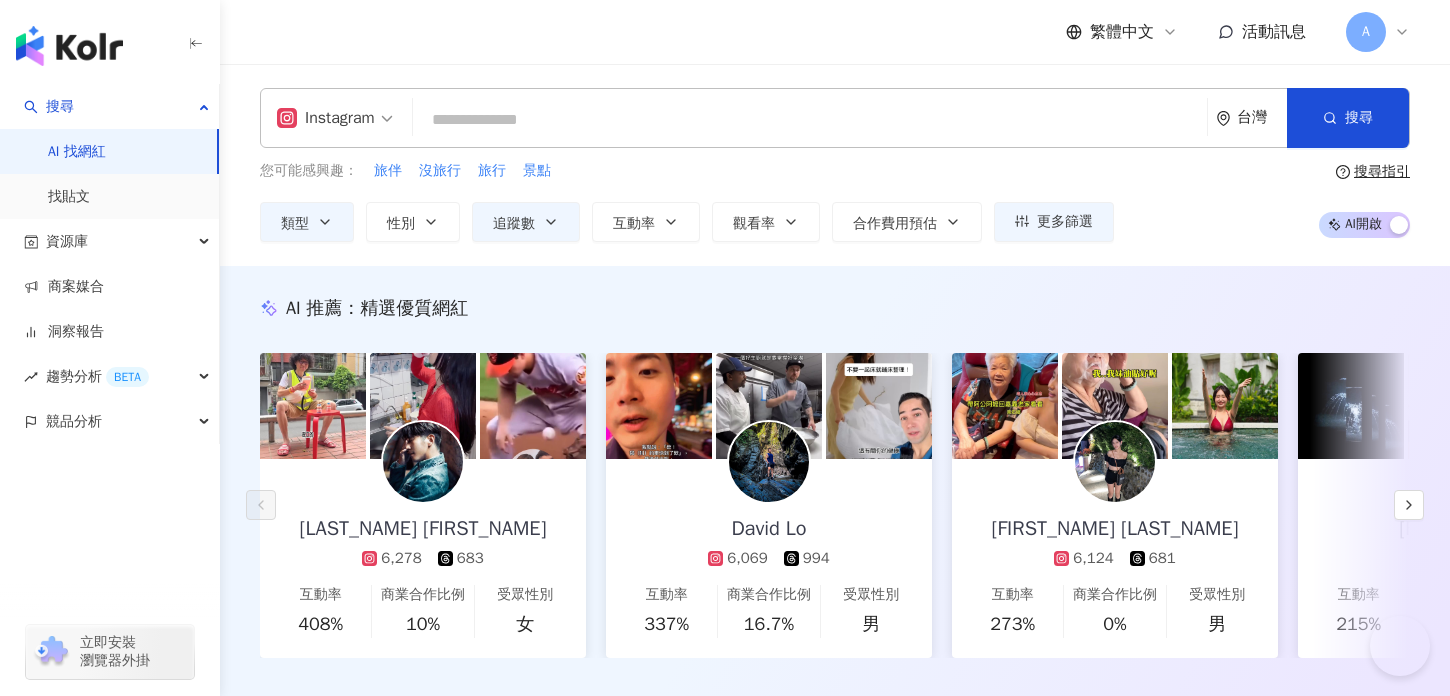 scroll, scrollTop: 995, scrollLeft: 0, axis: vertical 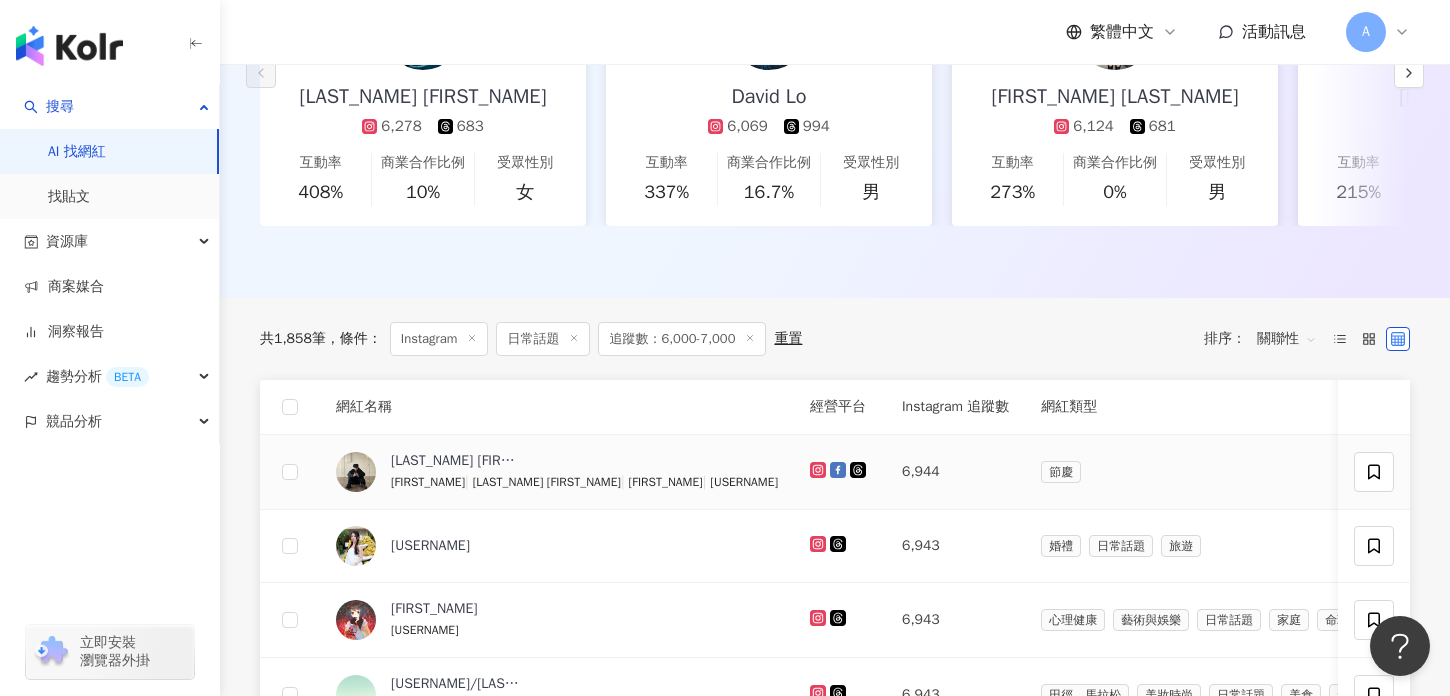 click 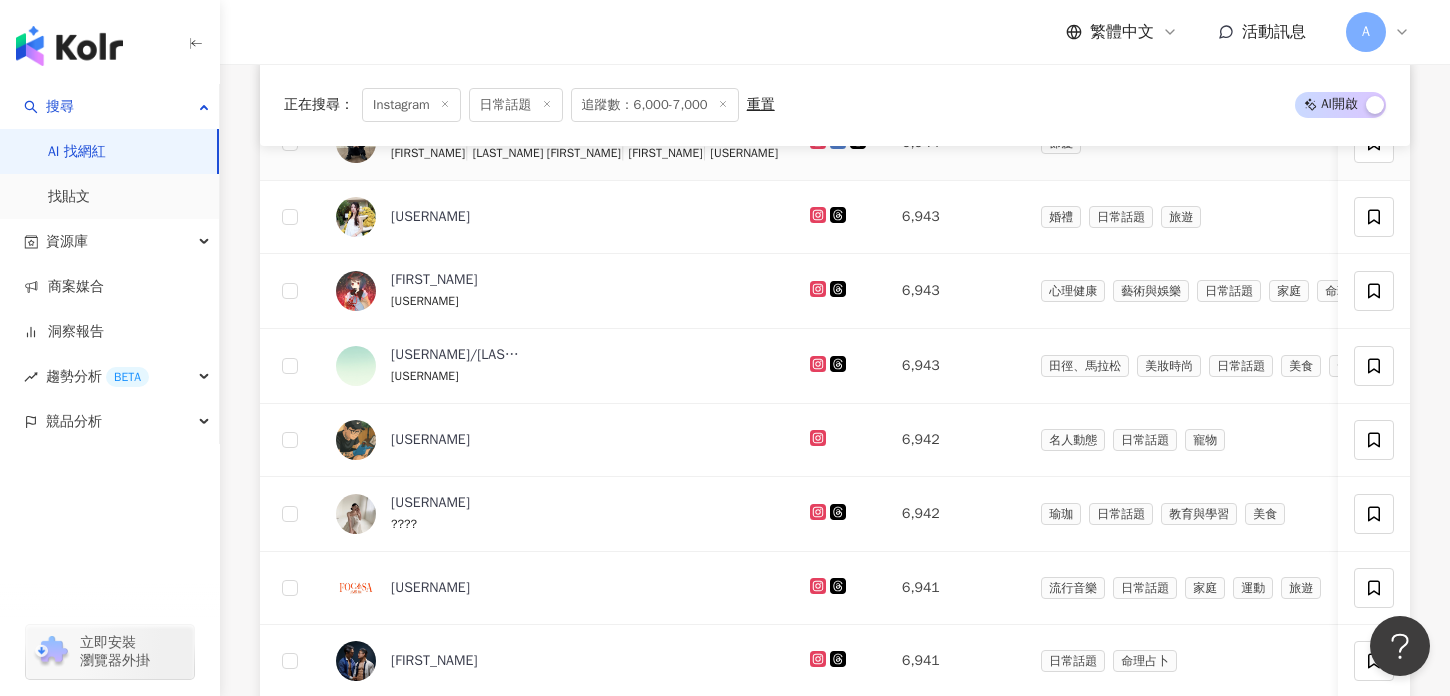 scroll, scrollTop: 762, scrollLeft: 0, axis: vertical 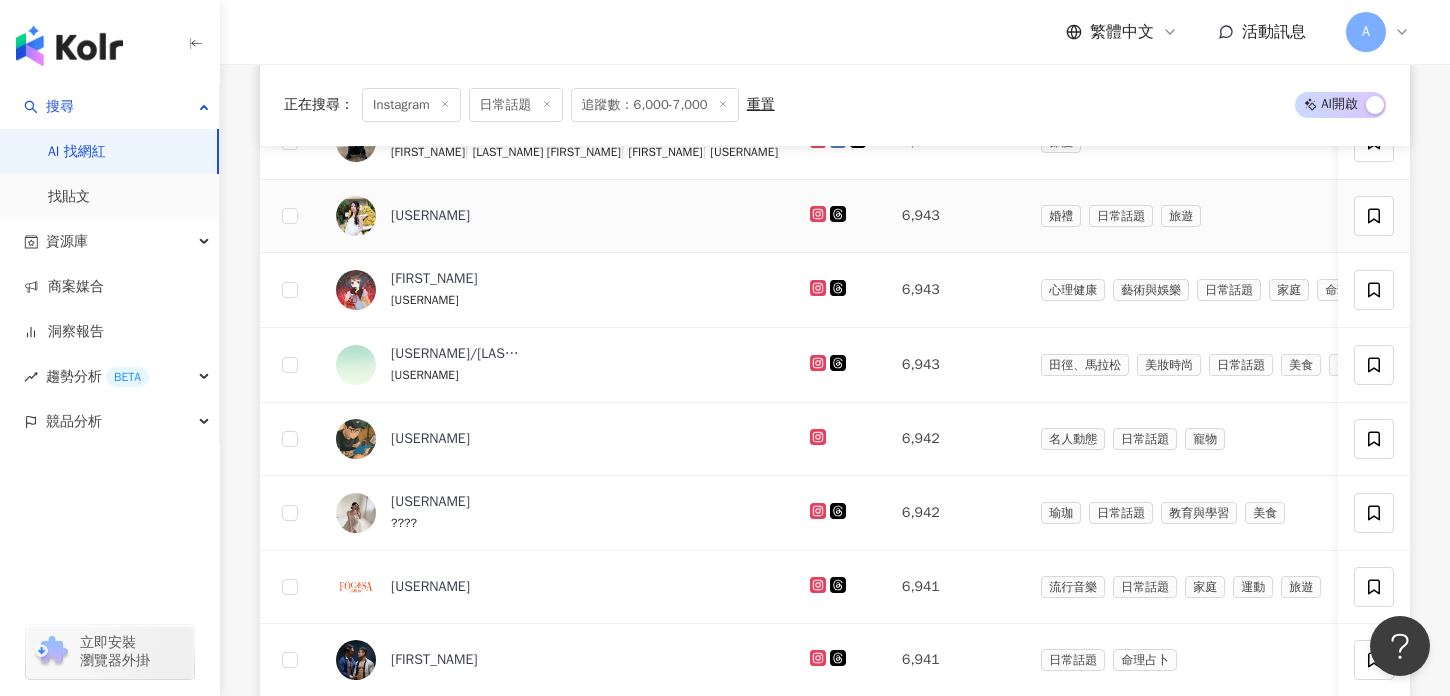 click 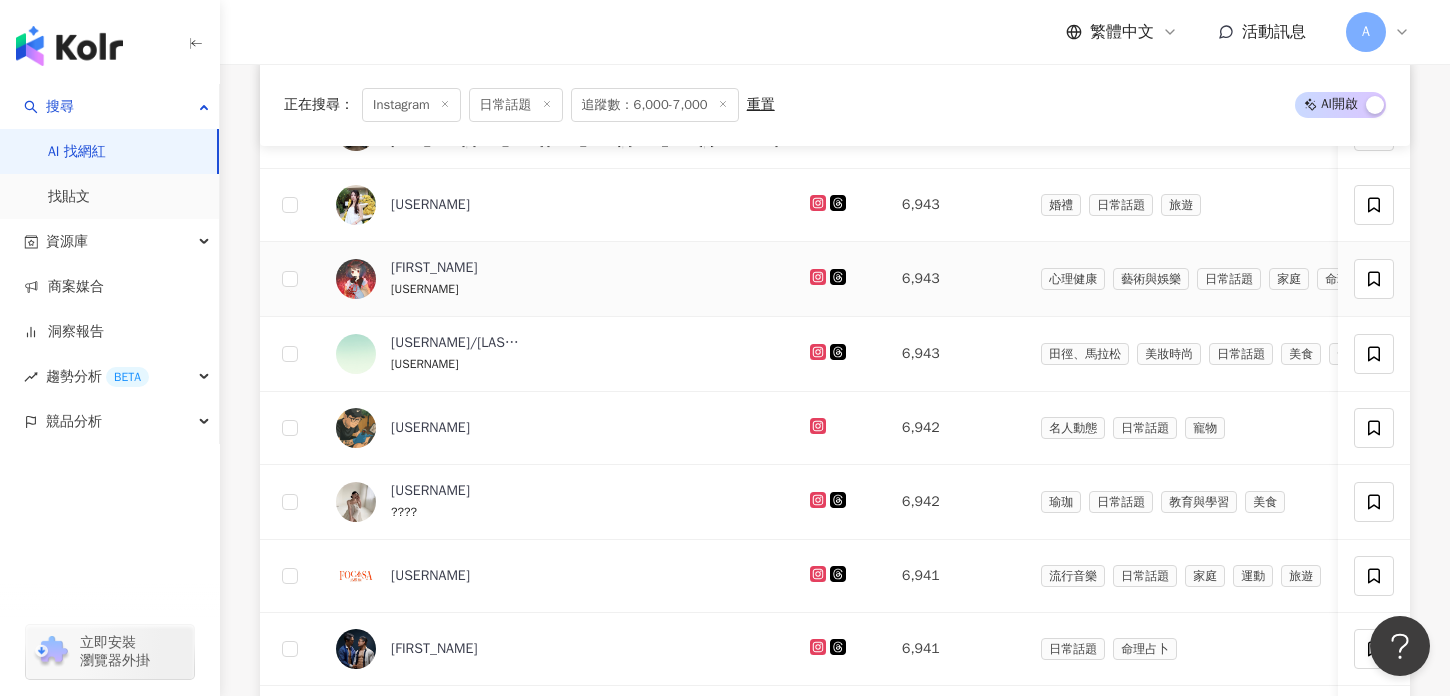 scroll, scrollTop: 838, scrollLeft: 0, axis: vertical 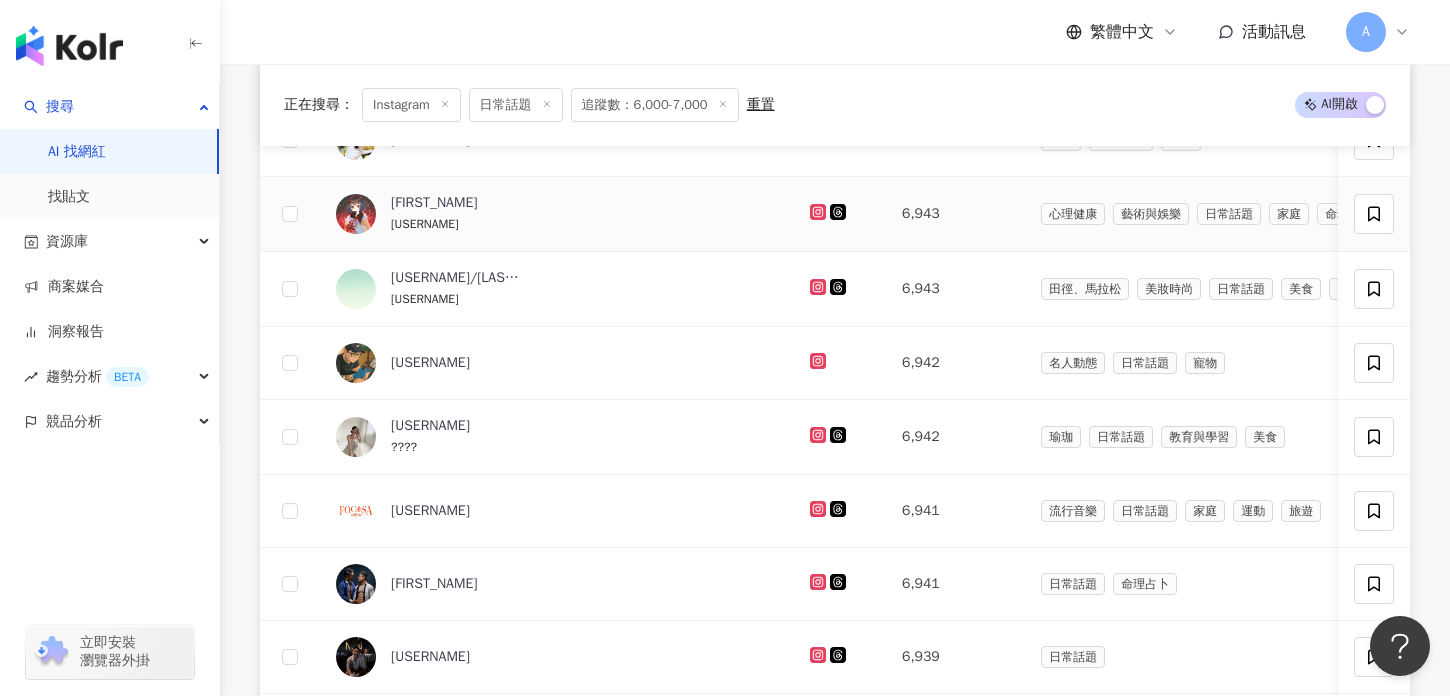 click 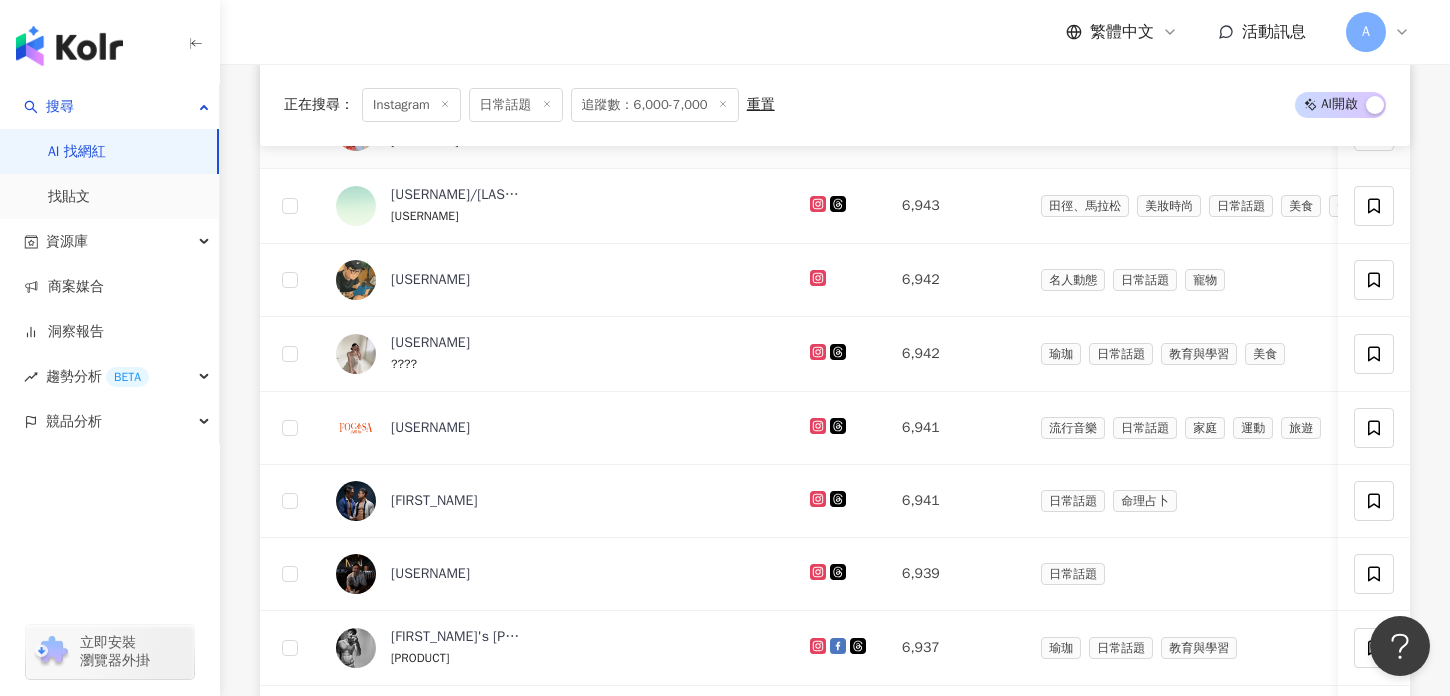 scroll, scrollTop: 971, scrollLeft: 0, axis: vertical 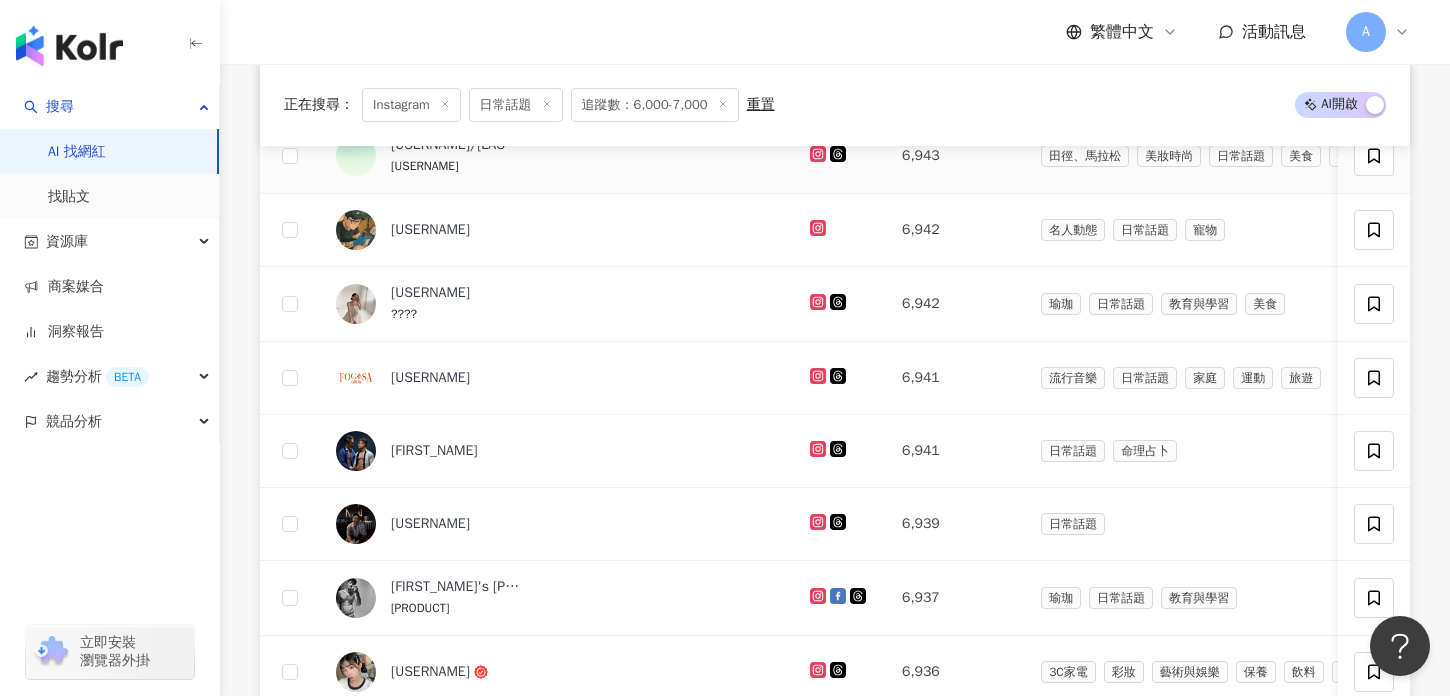 click 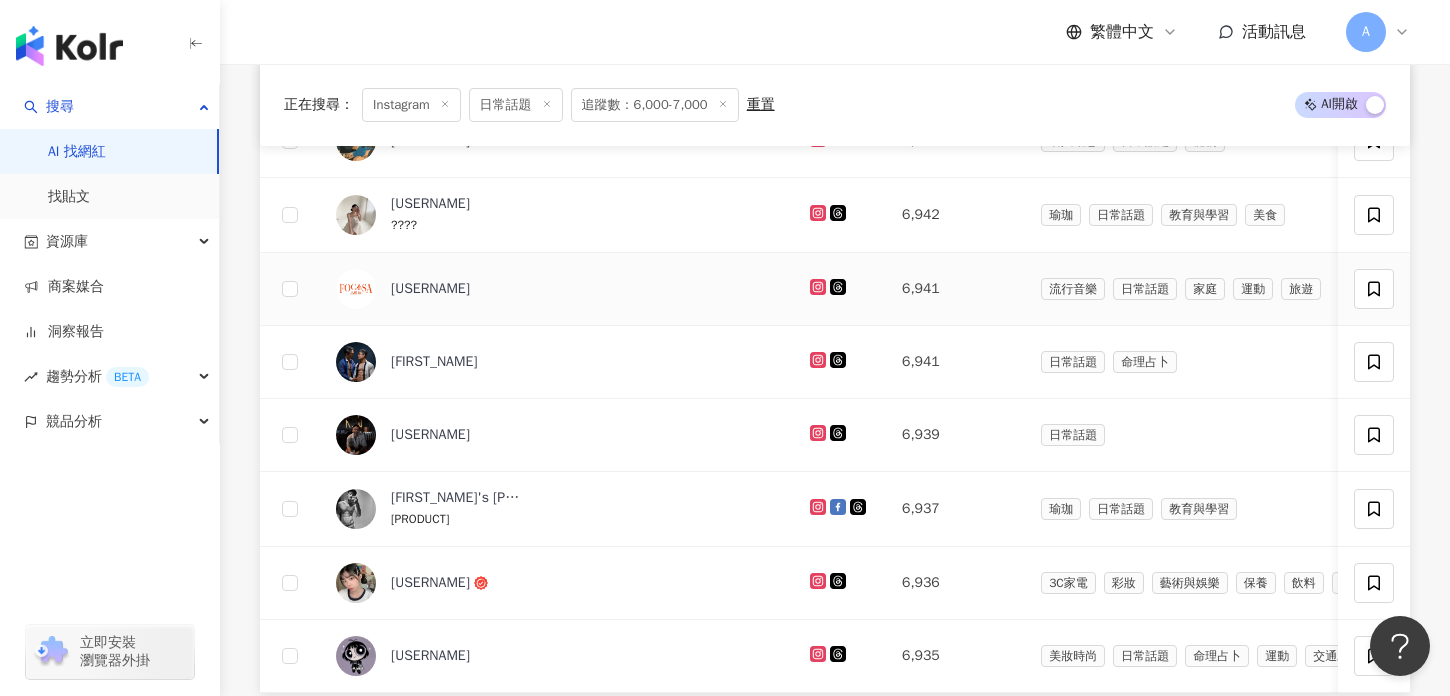 scroll, scrollTop: 1040, scrollLeft: 0, axis: vertical 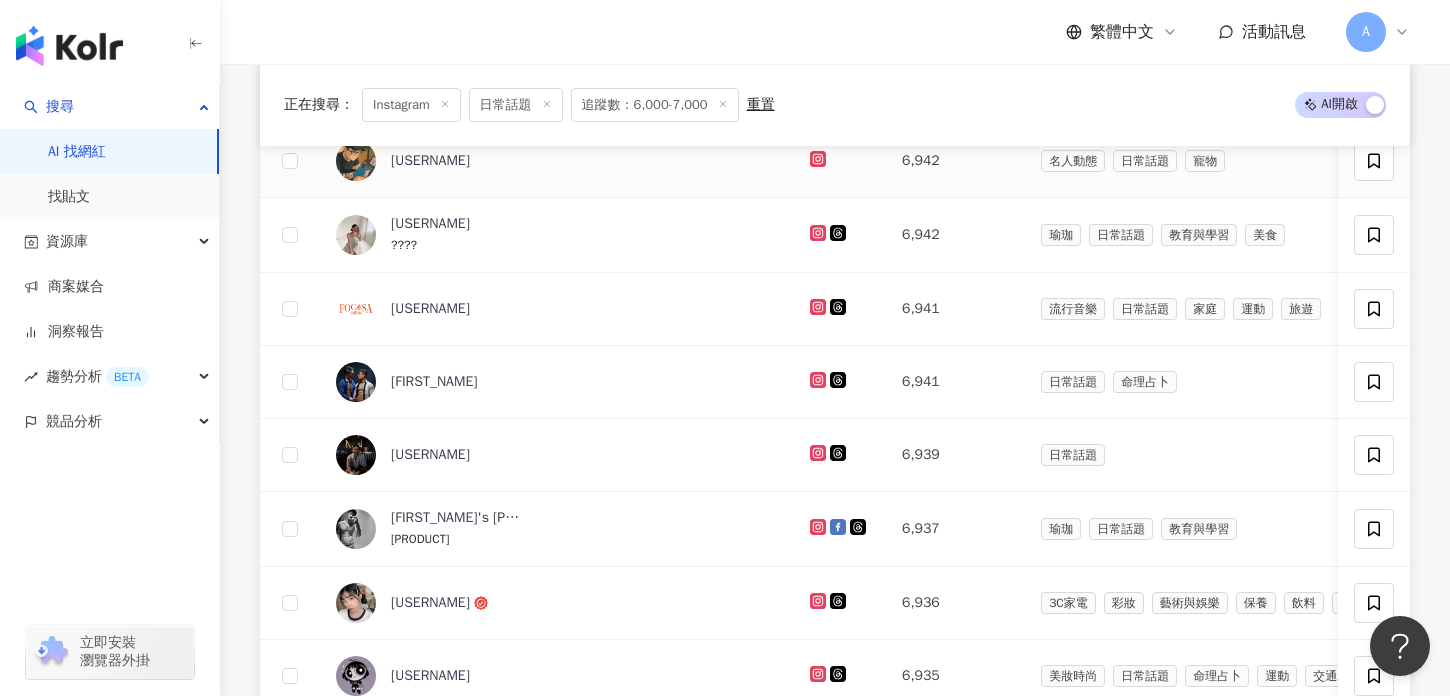 click 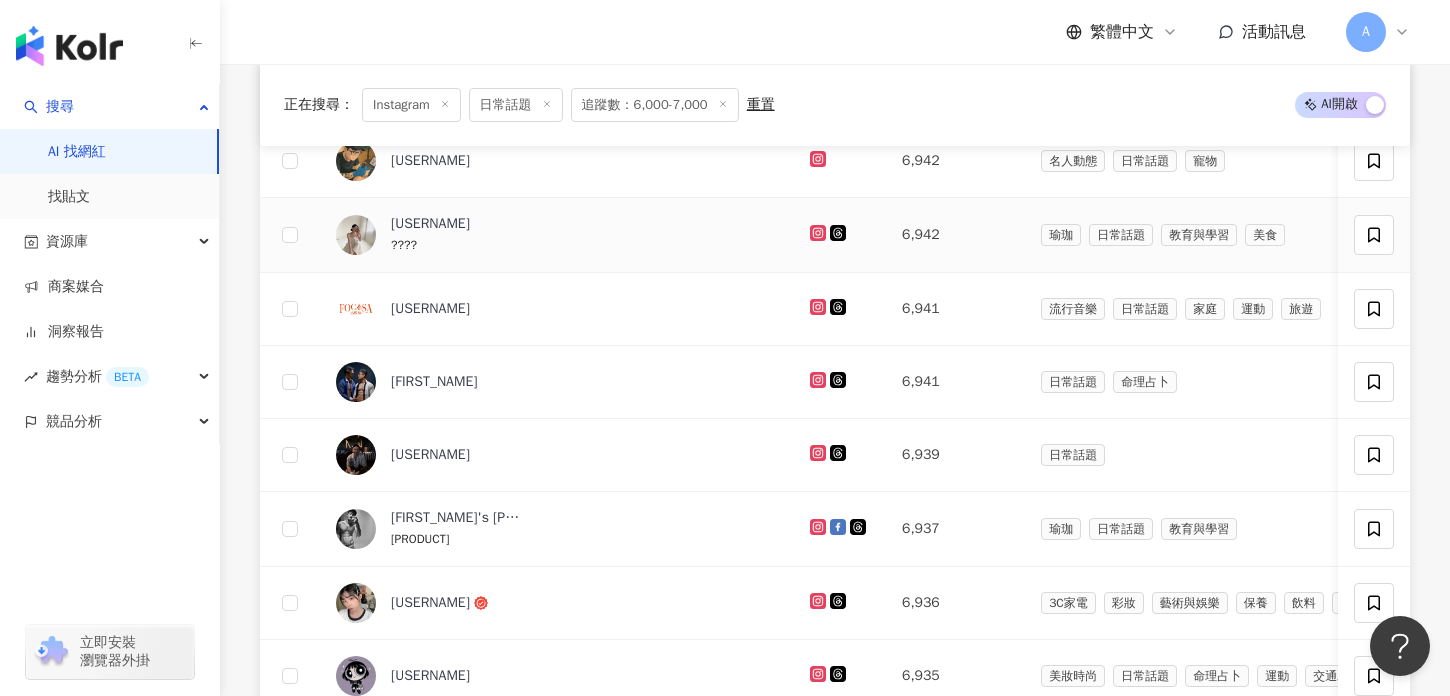 scroll, scrollTop: 1061, scrollLeft: 0, axis: vertical 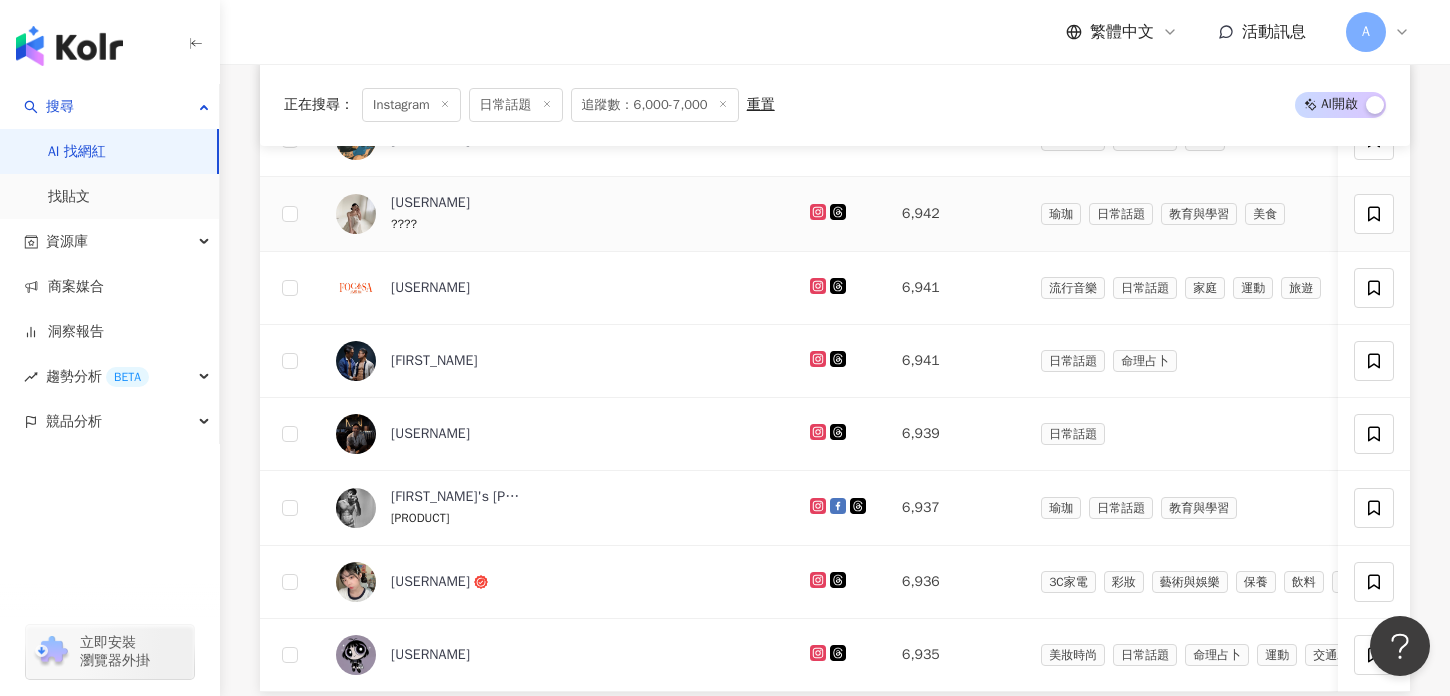 click 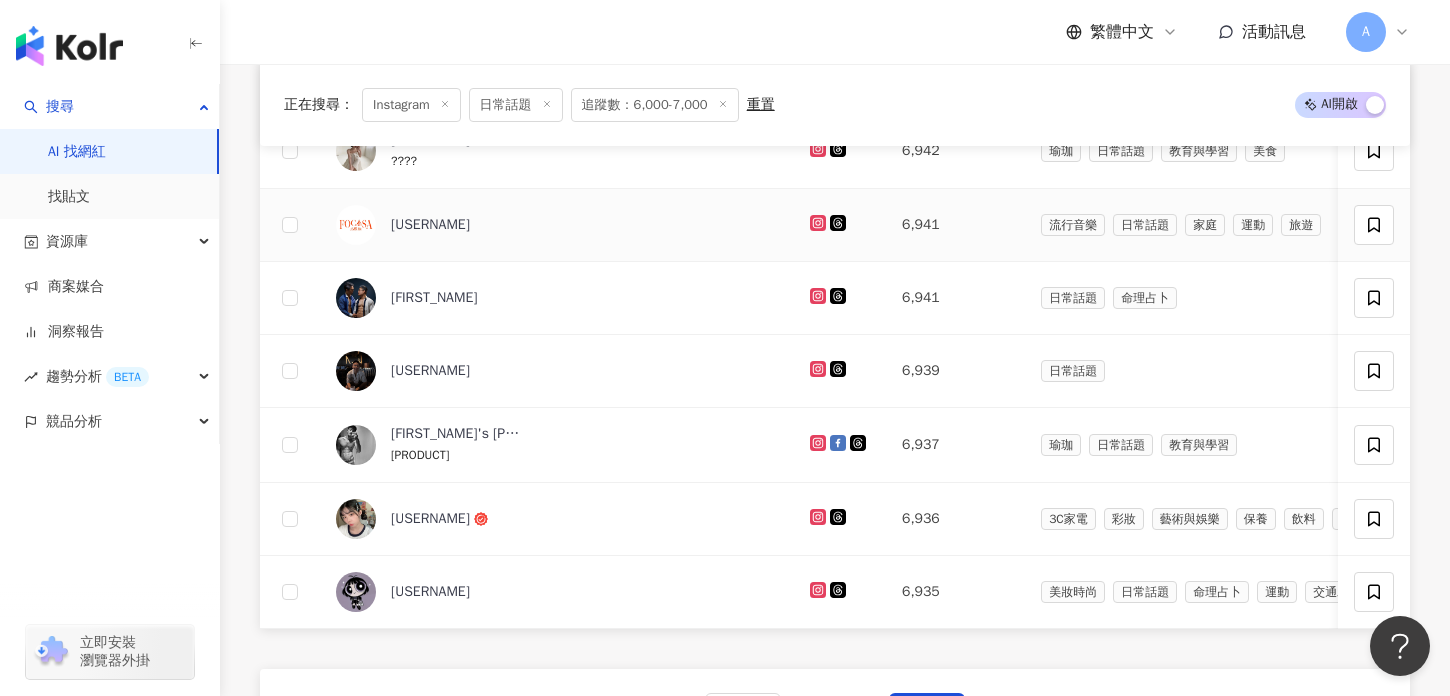 scroll, scrollTop: 1142, scrollLeft: 0, axis: vertical 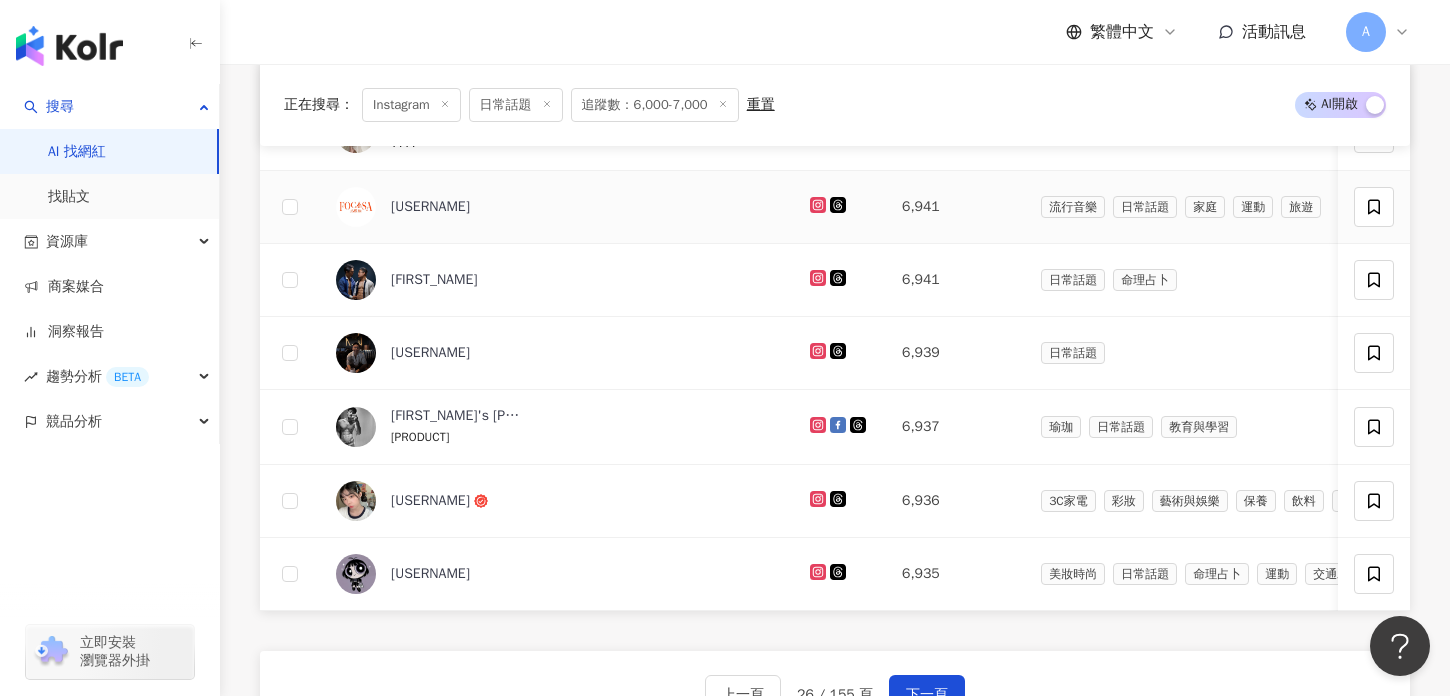 click 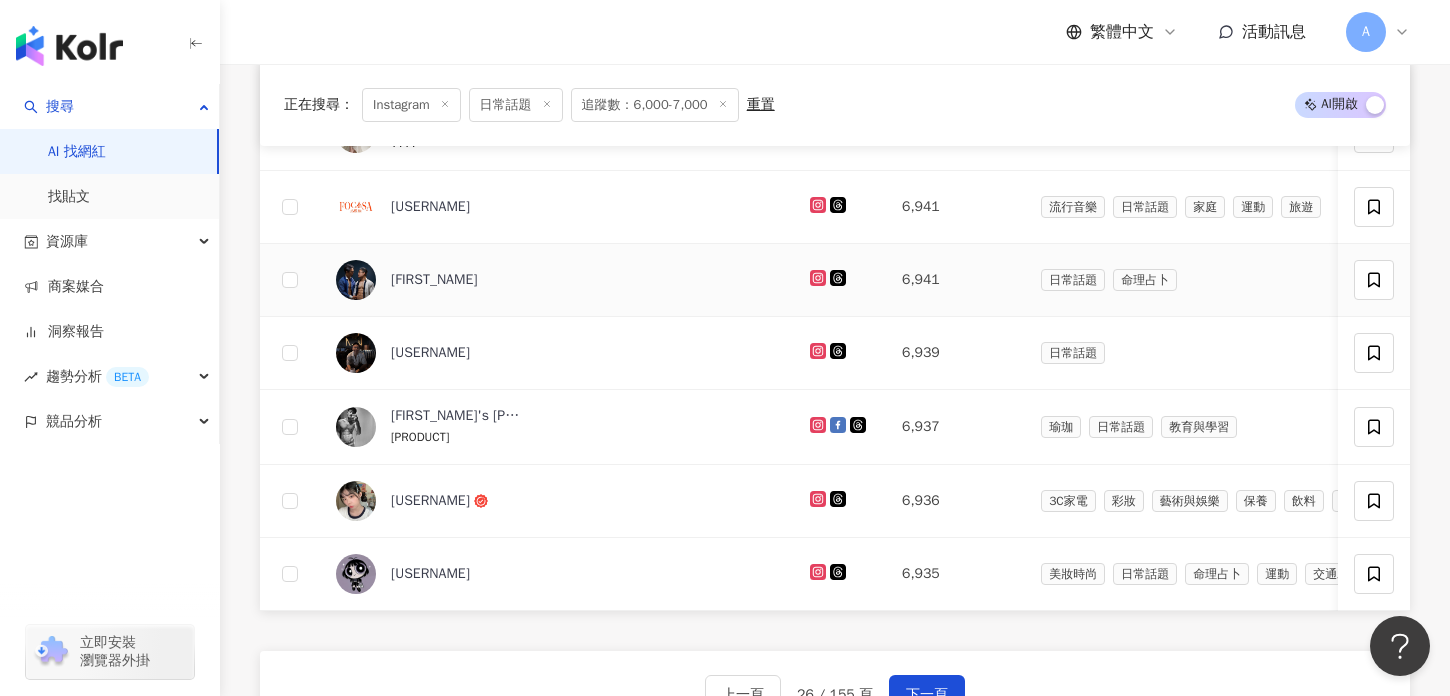 click 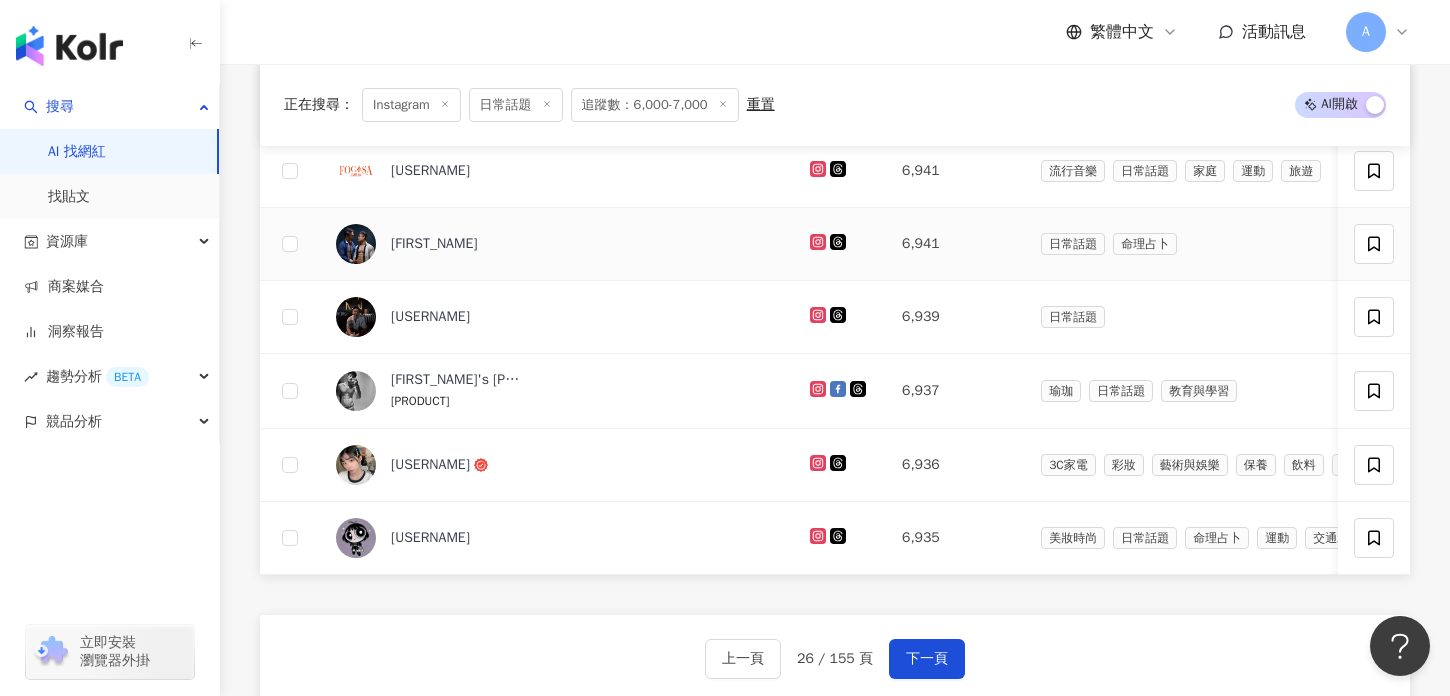 scroll, scrollTop: 1177, scrollLeft: 0, axis: vertical 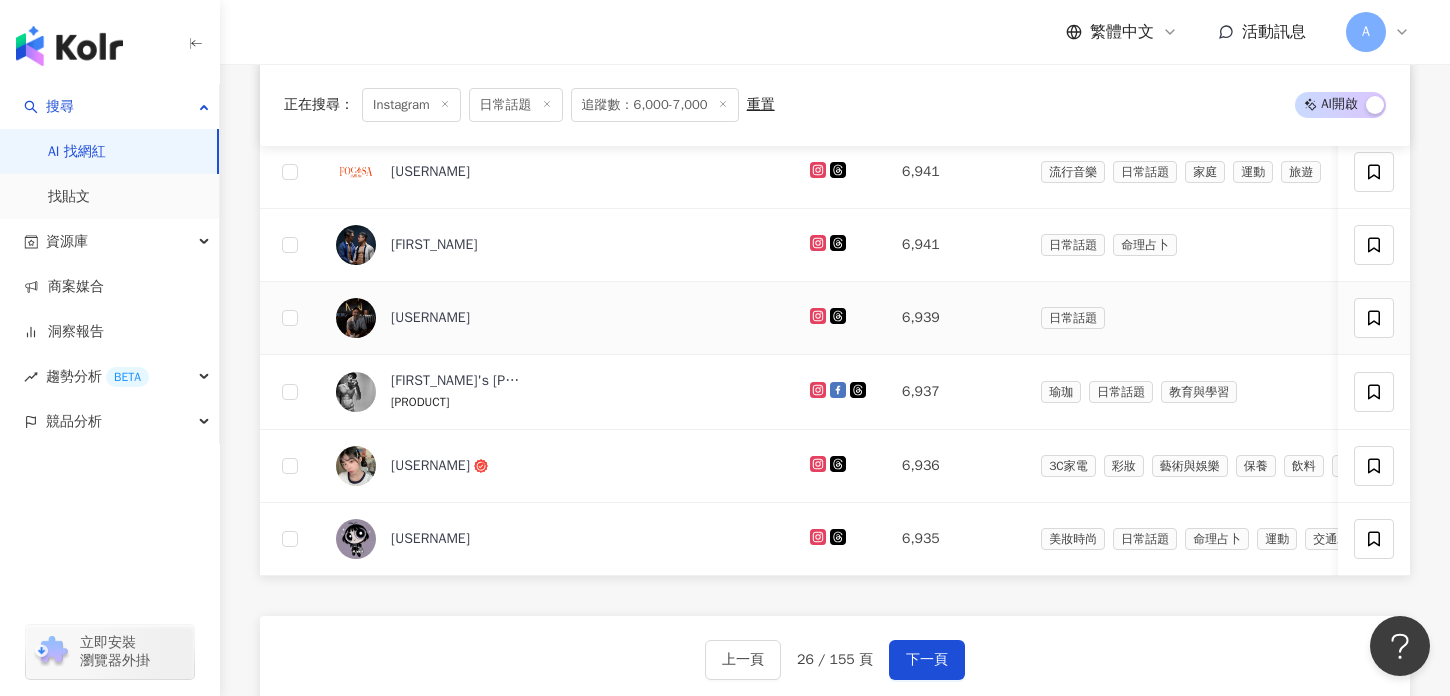 click 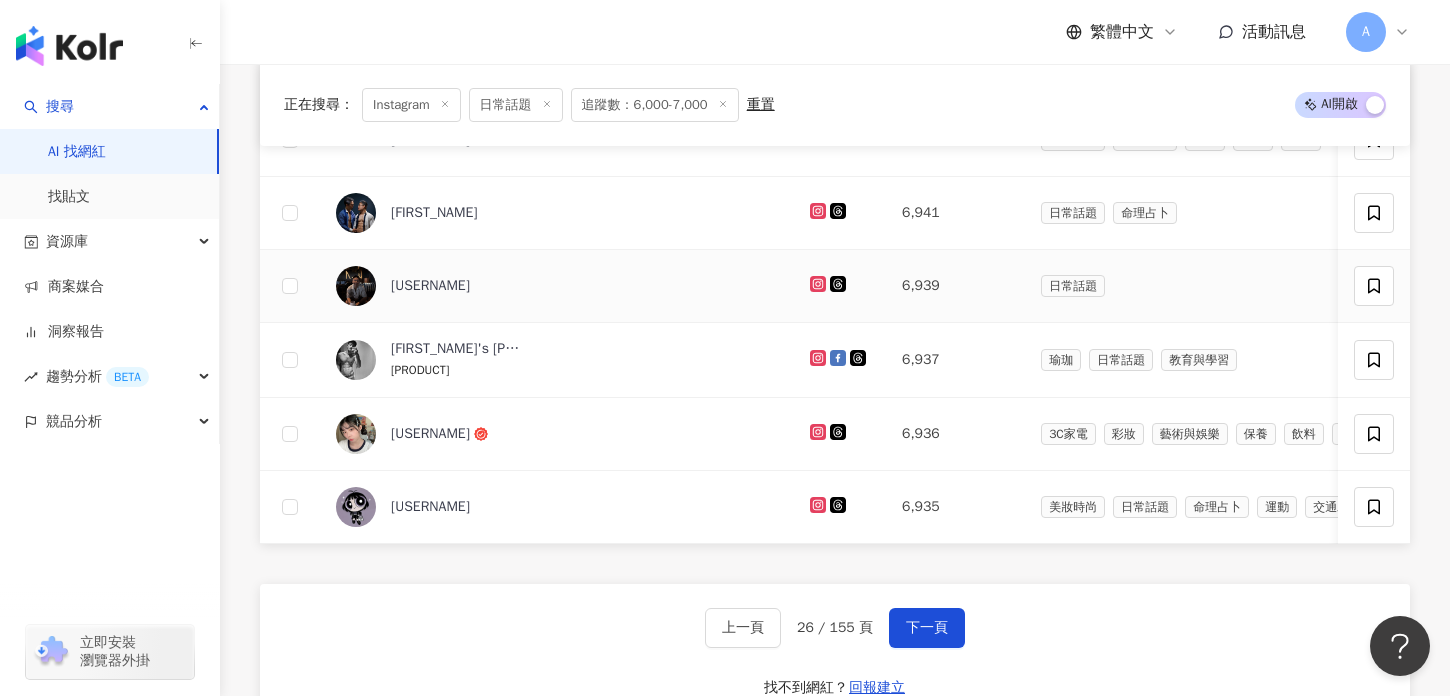 scroll, scrollTop: 1218, scrollLeft: 0, axis: vertical 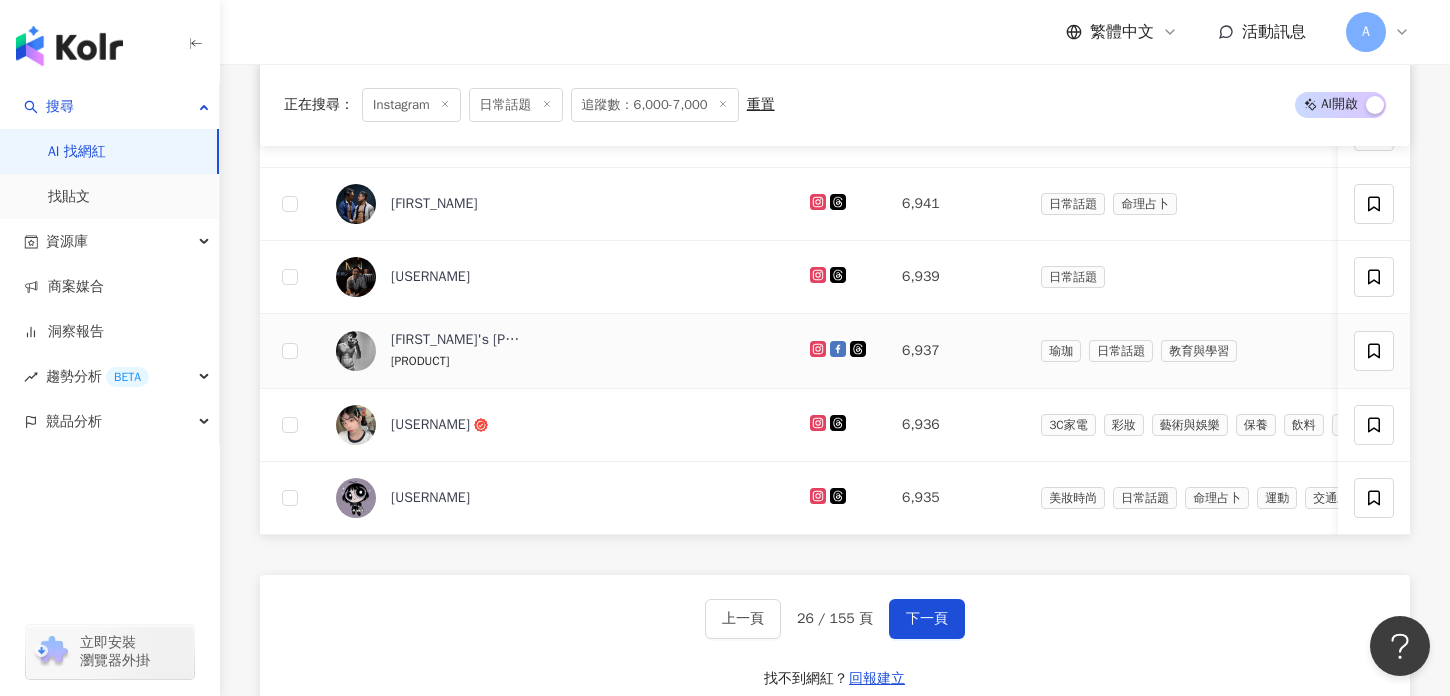 click 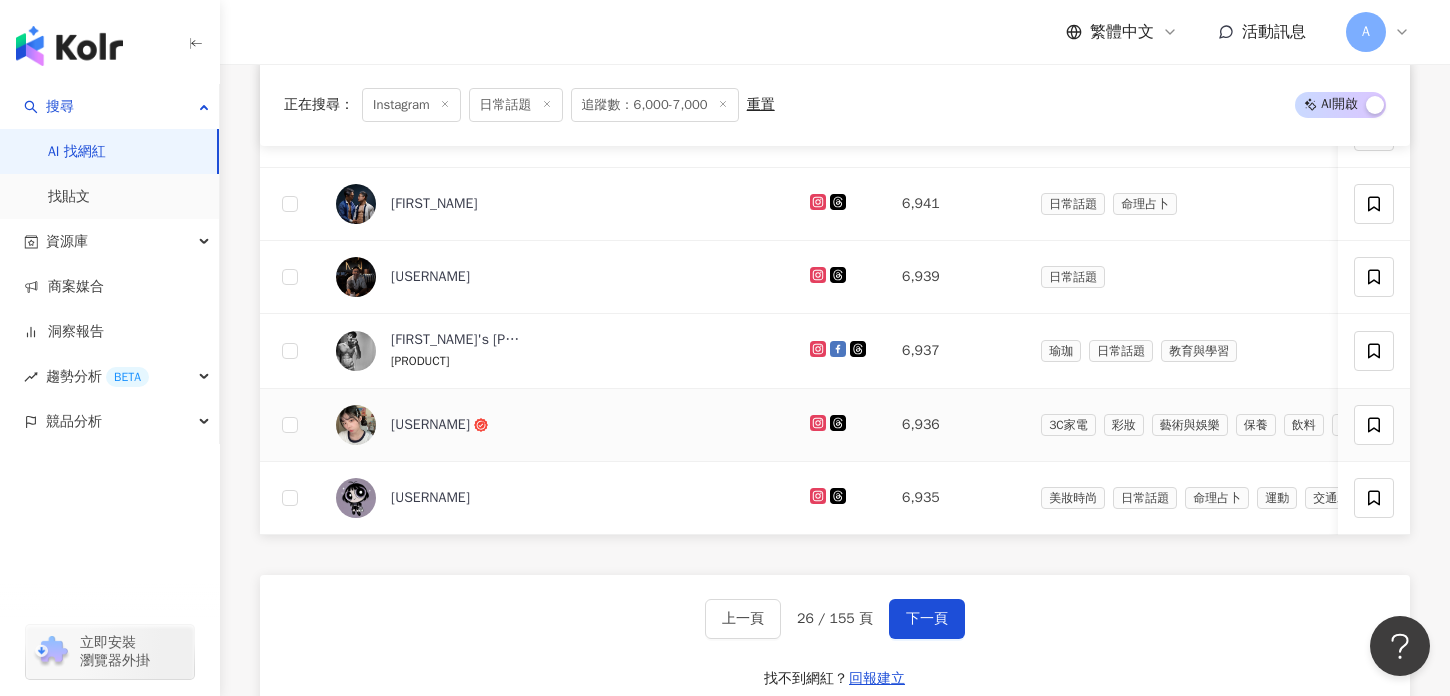 click 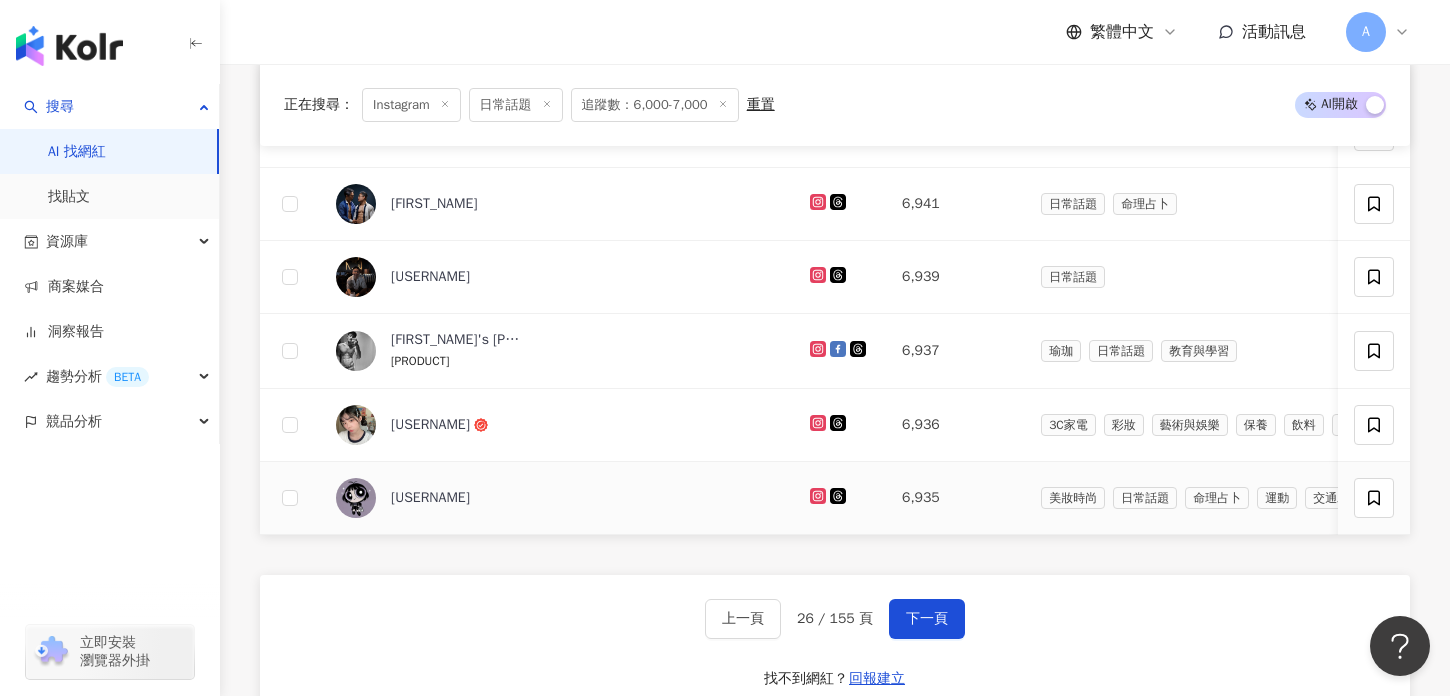 click at bounding box center (840, 498) 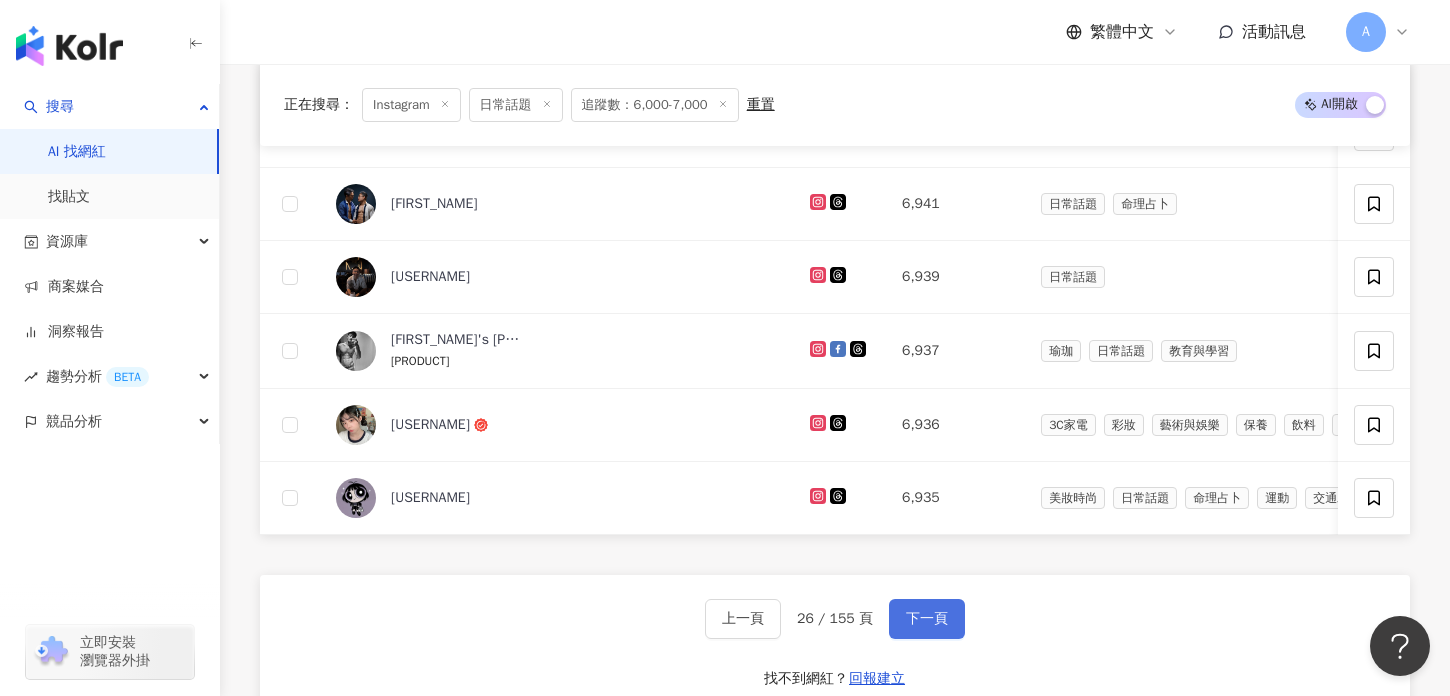 click on "下一頁" at bounding box center (927, 619) 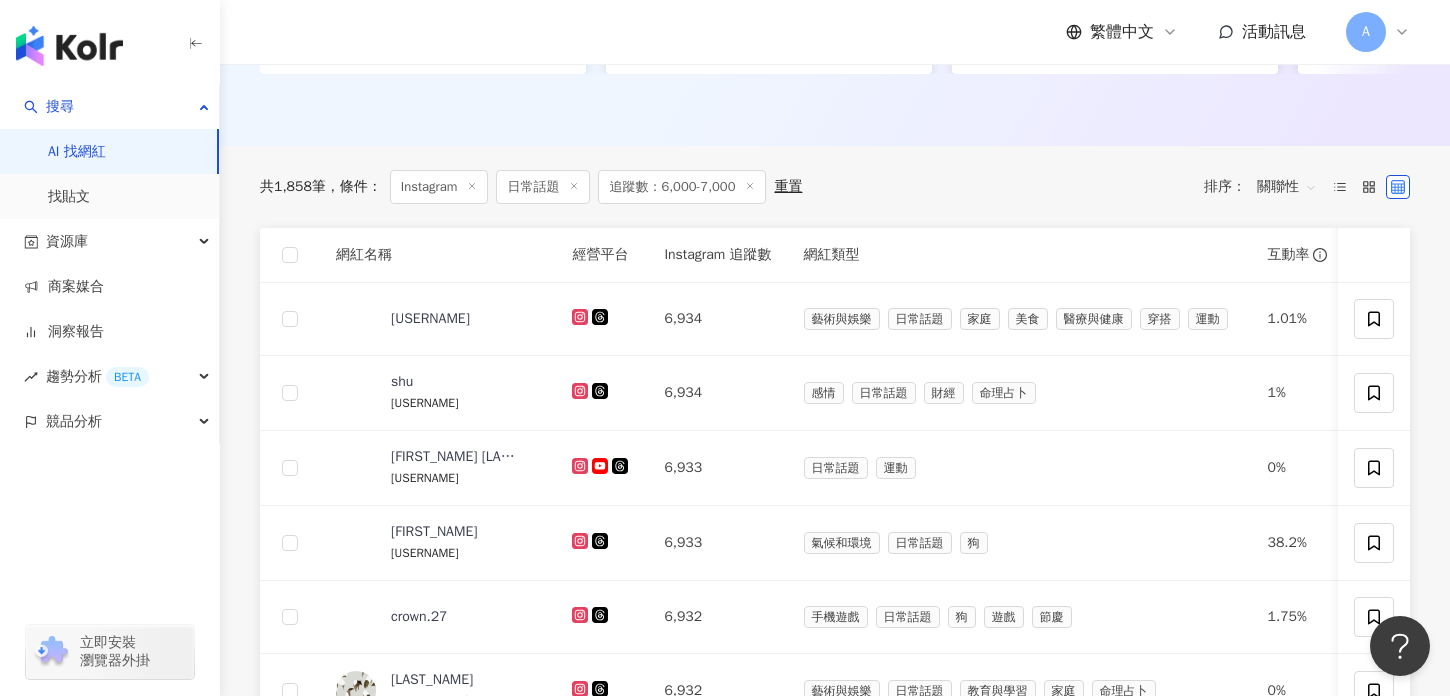 scroll, scrollTop: 647, scrollLeft: 0, axis: vertical 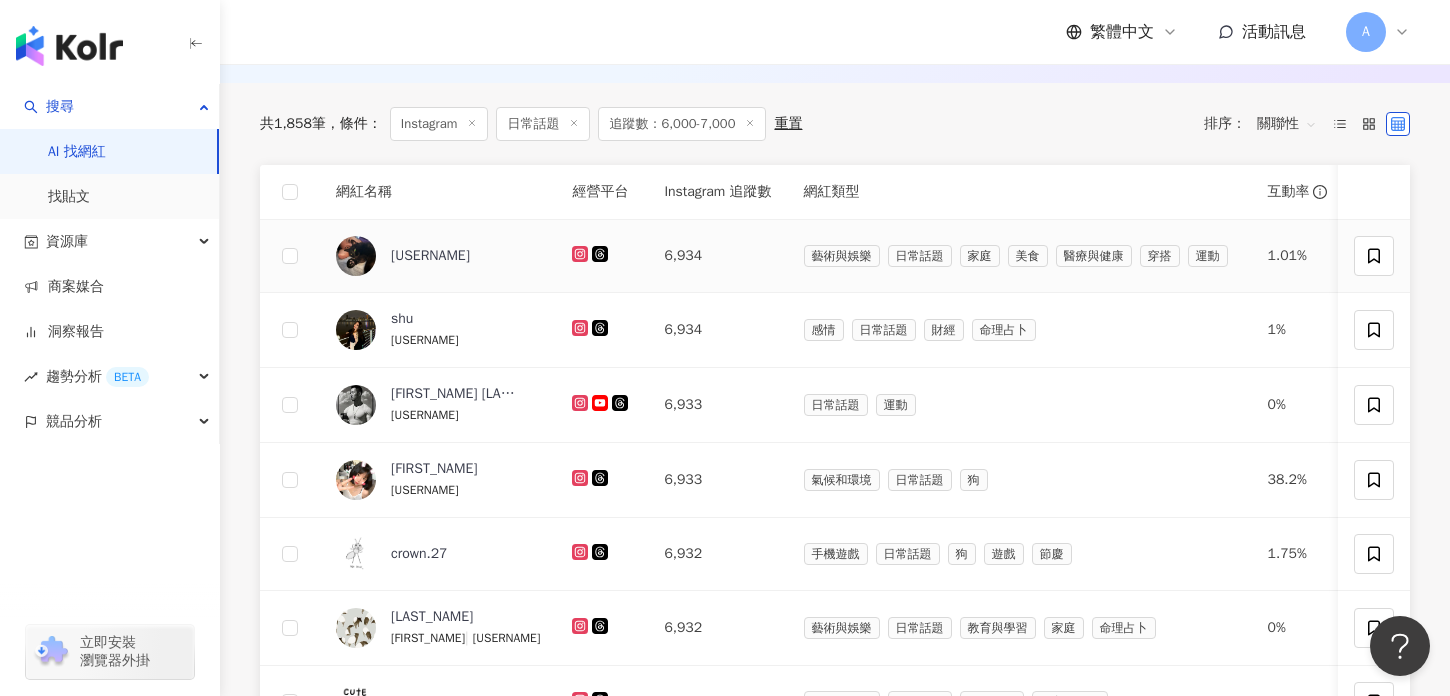 click 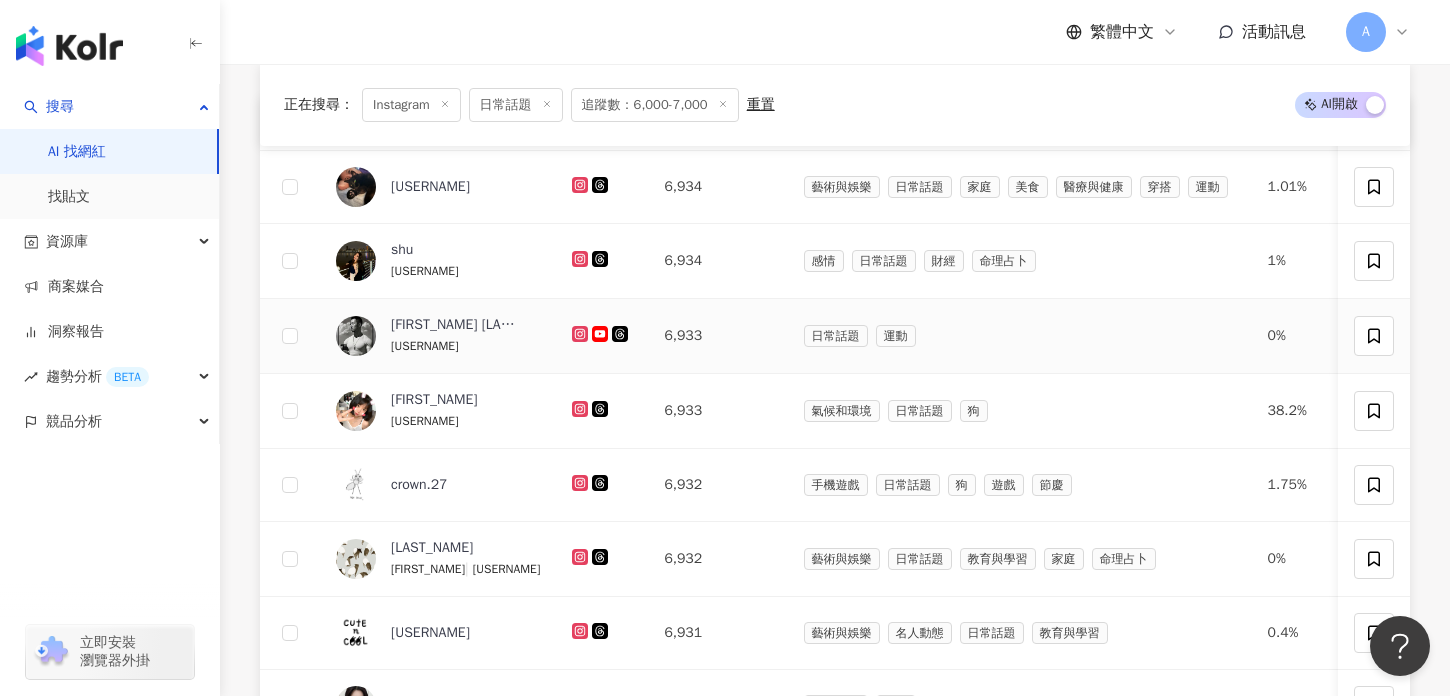 scroll, scrollTop: 726, scrollLeft: 0, axis: vertical 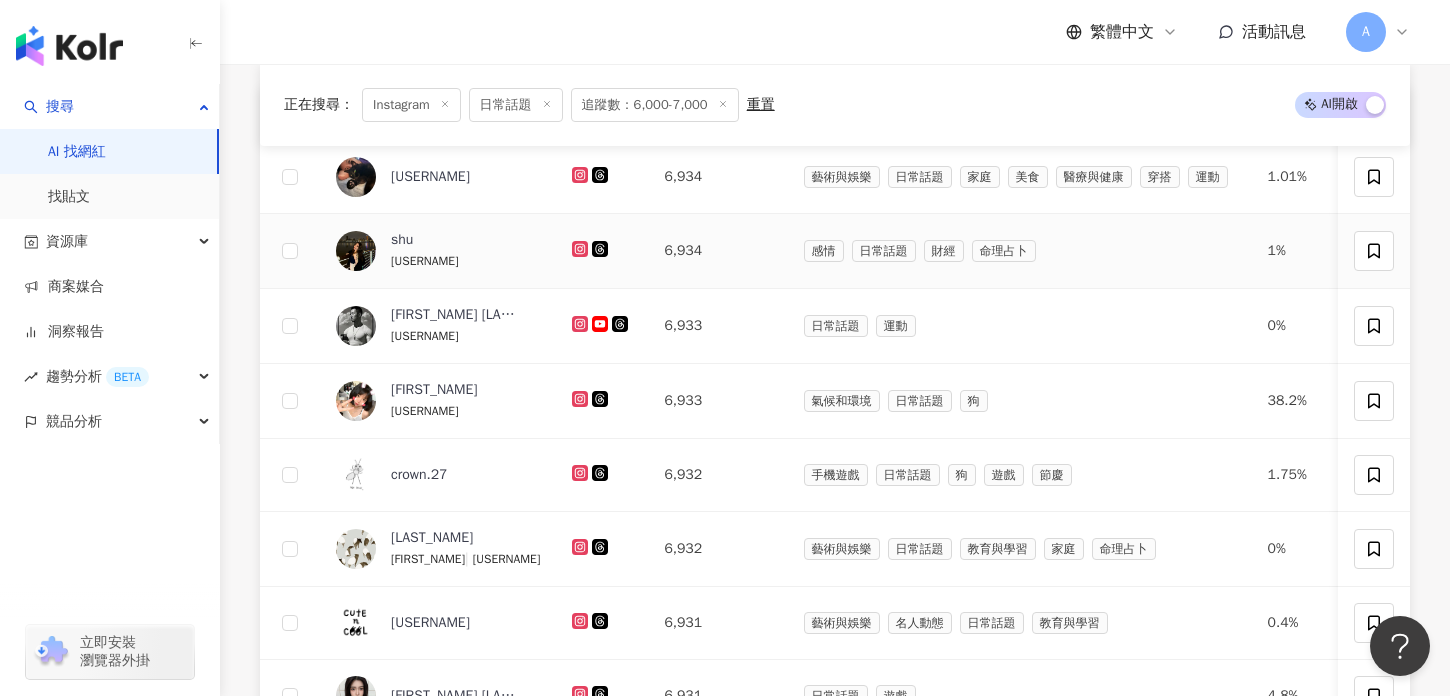 click 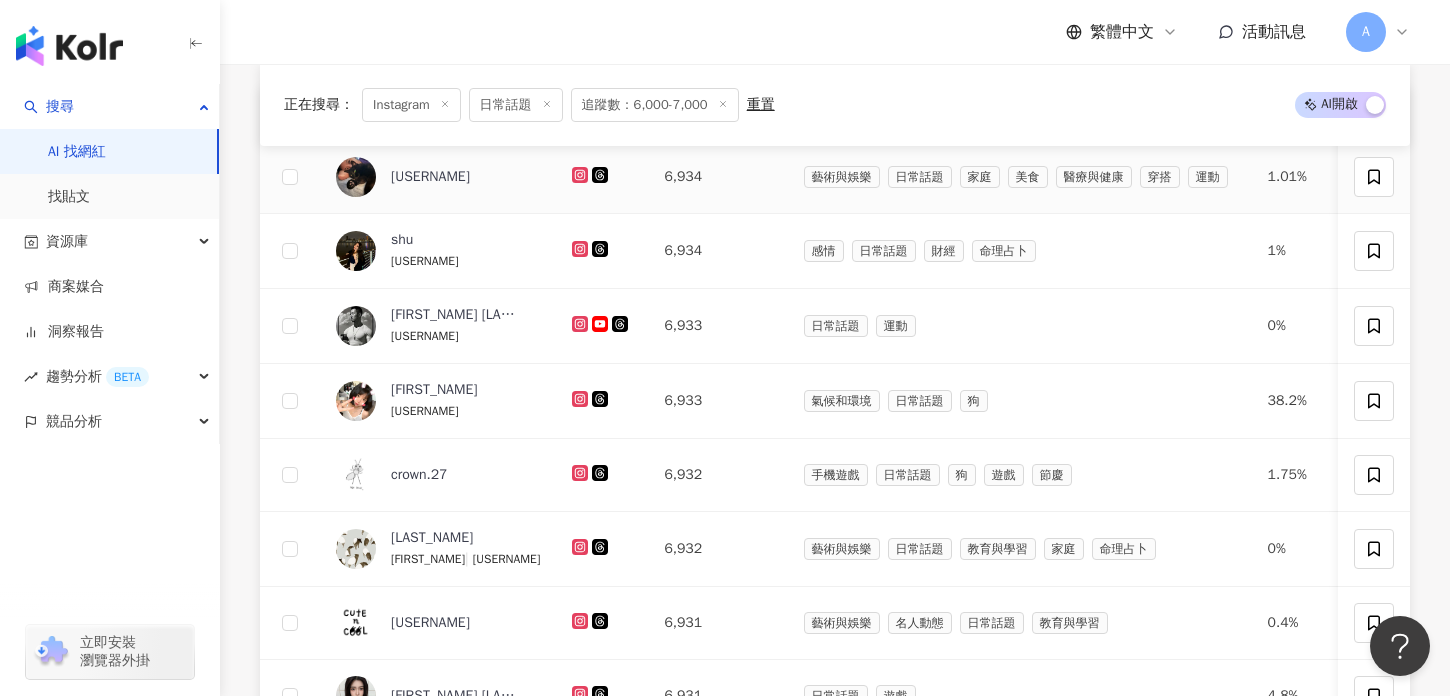 click at bounding box center [602, 177] 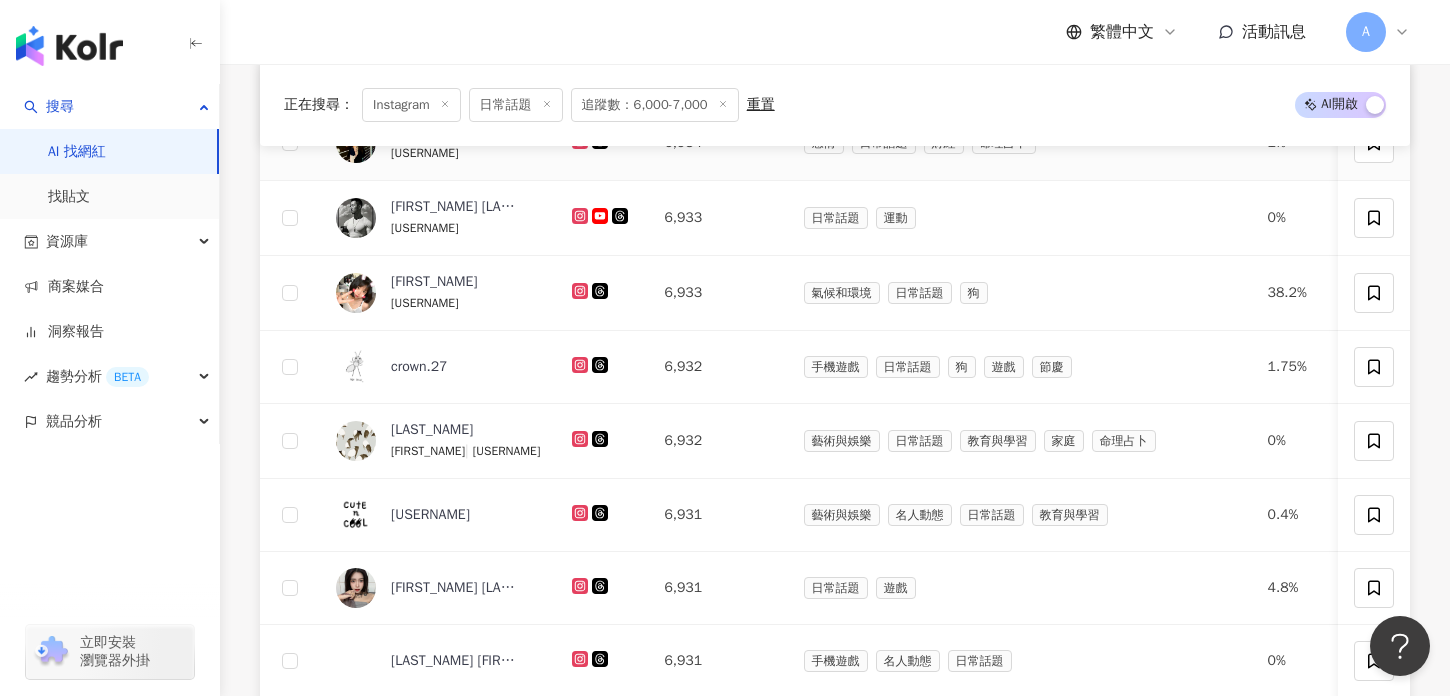 scroll, scrollTop: 835, scrollLeft: 0, axis: vertical 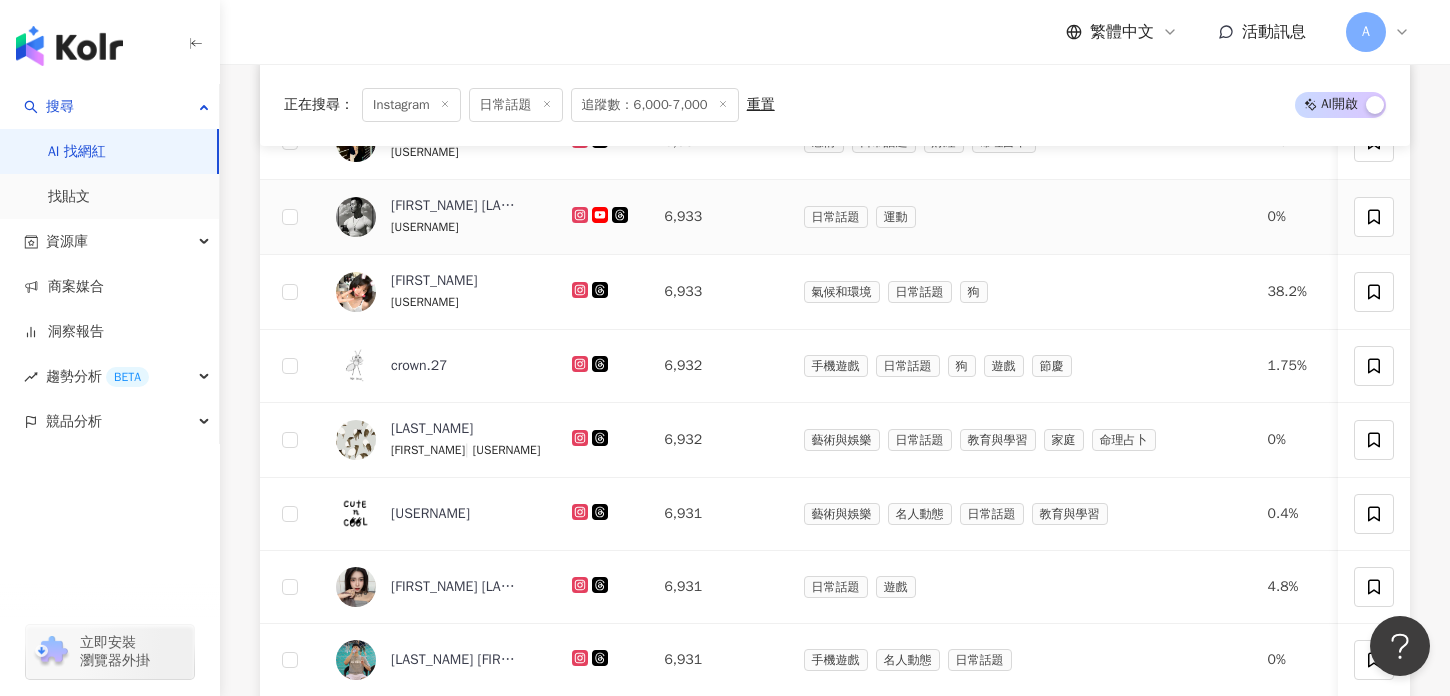 click 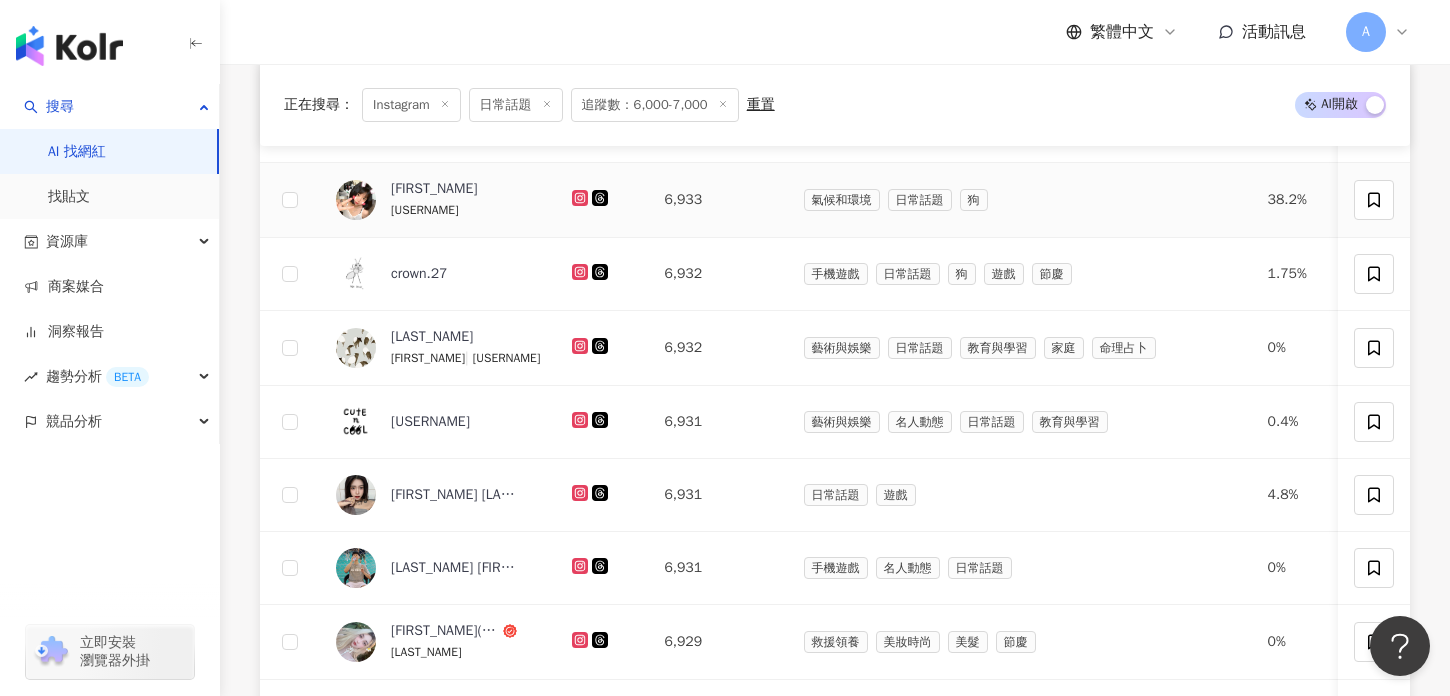 scroll, scrollTop: 958, scrollLeft: 0, axis: vertical 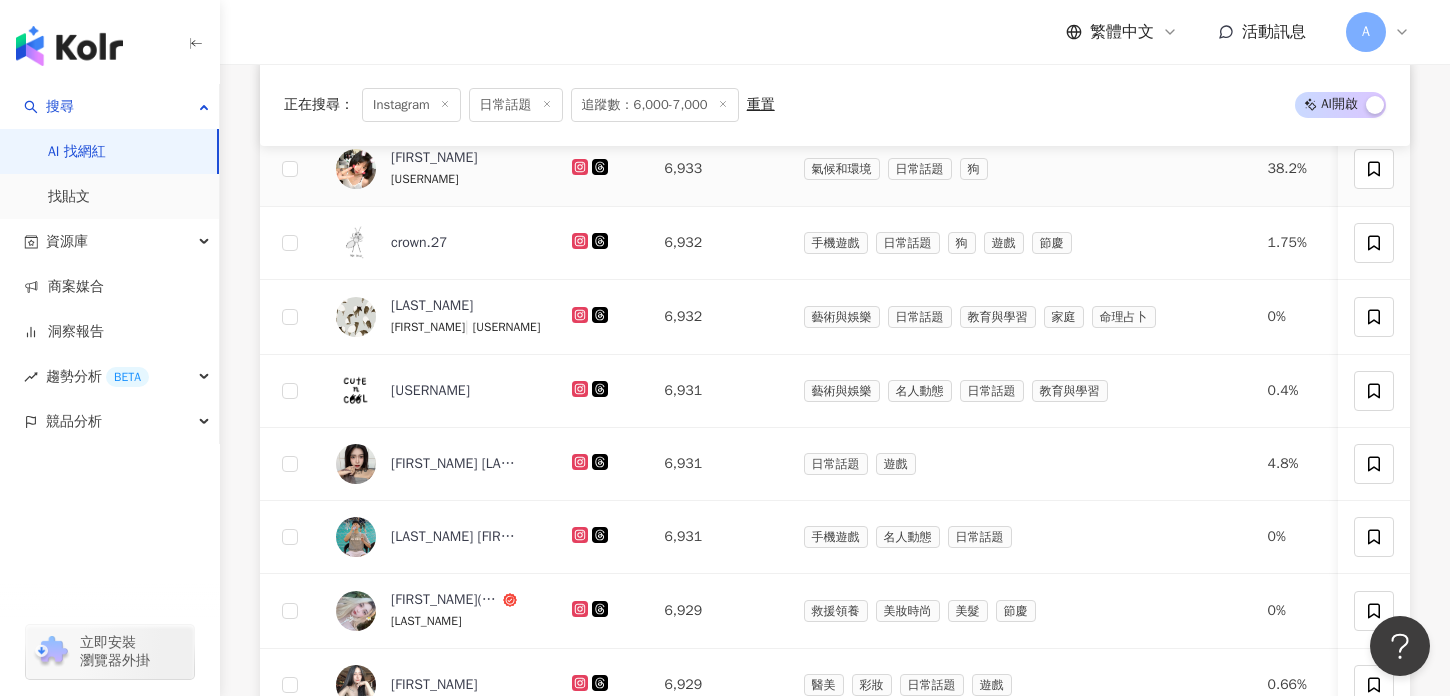 click 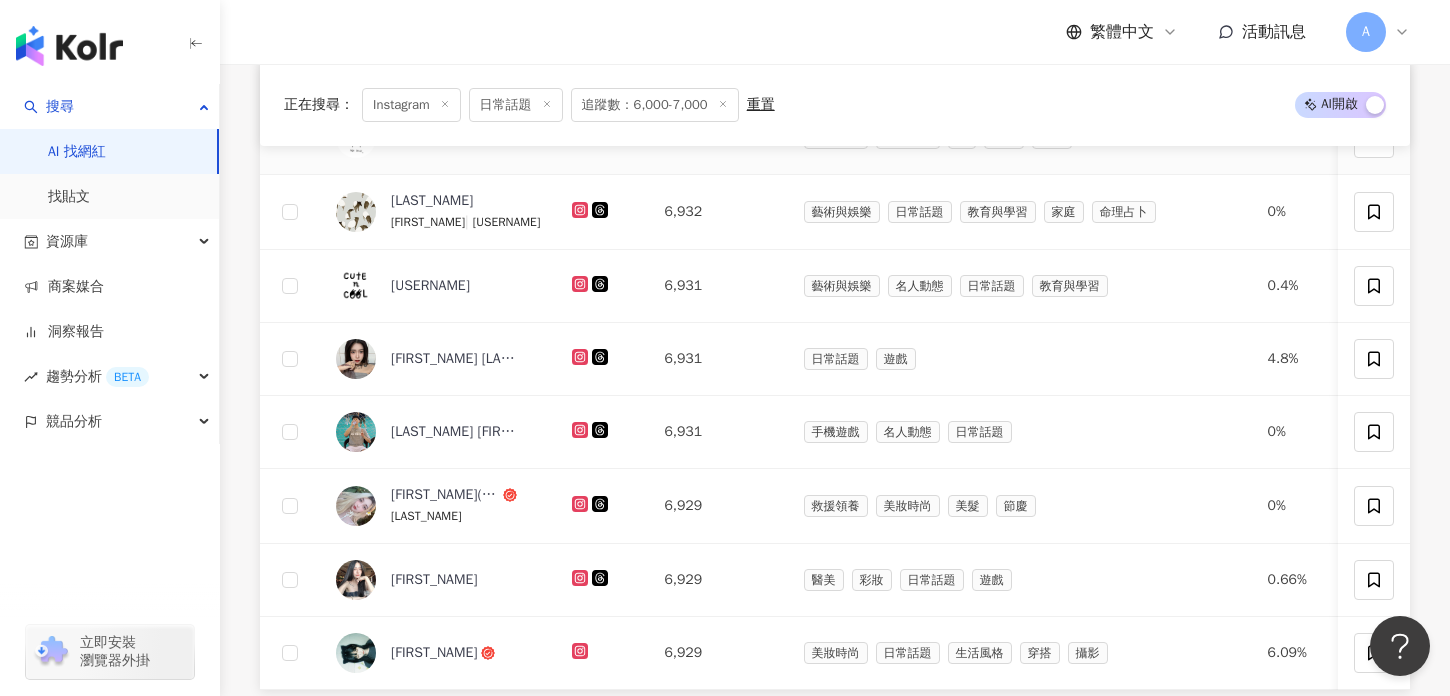 scroll, scrollTop: 1064, scrollLeft: 0, axis: vertical 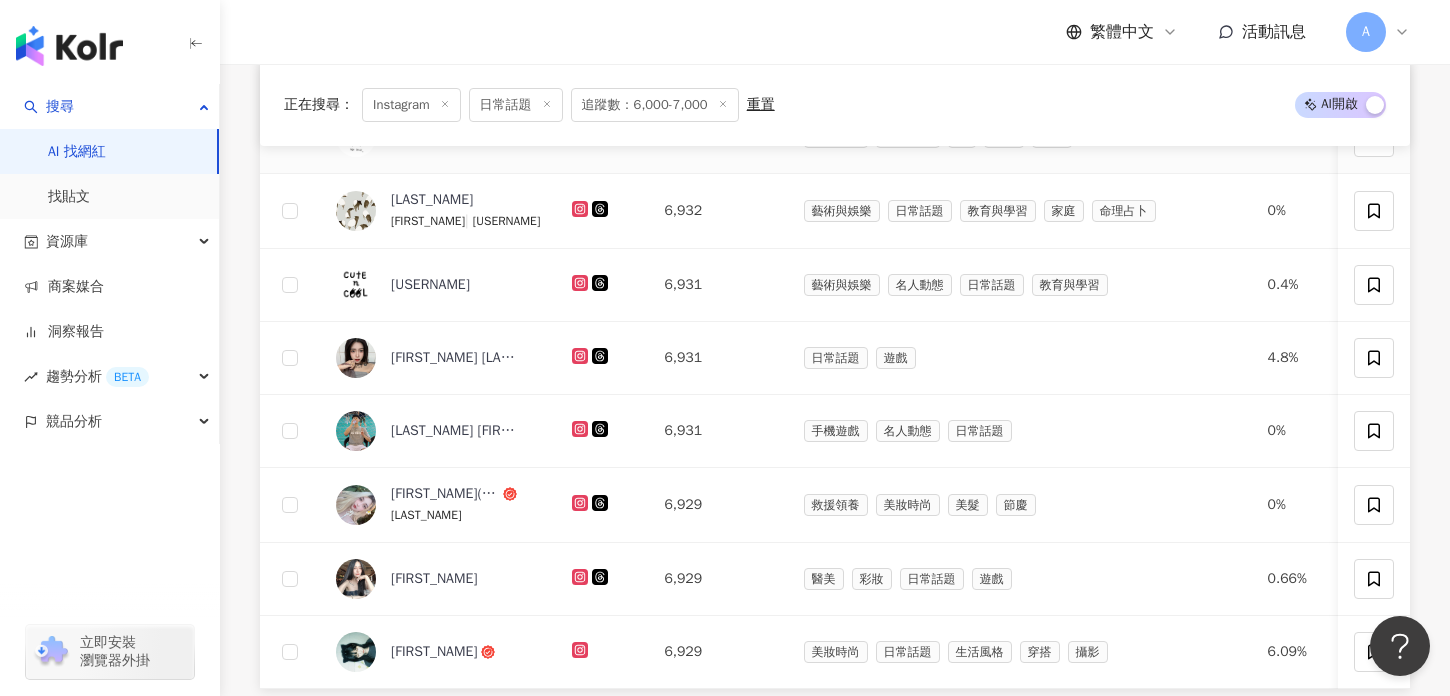 click 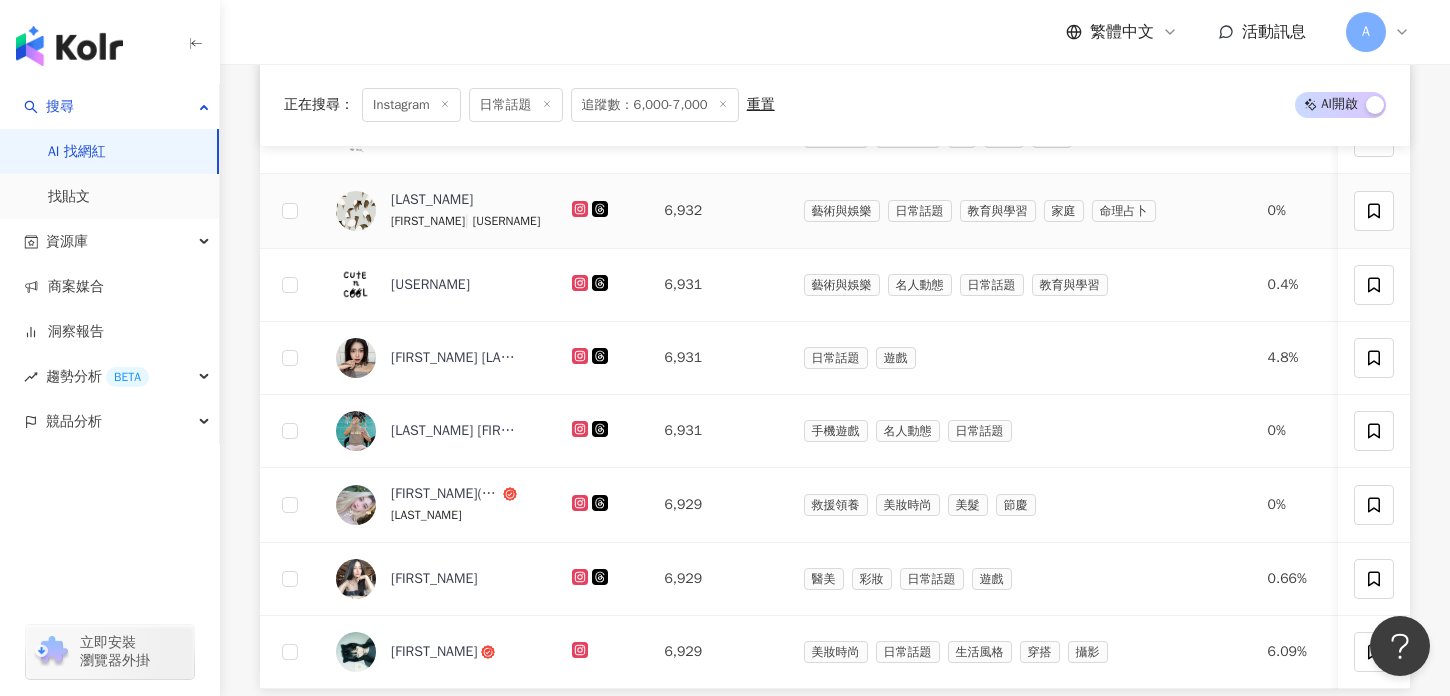 click 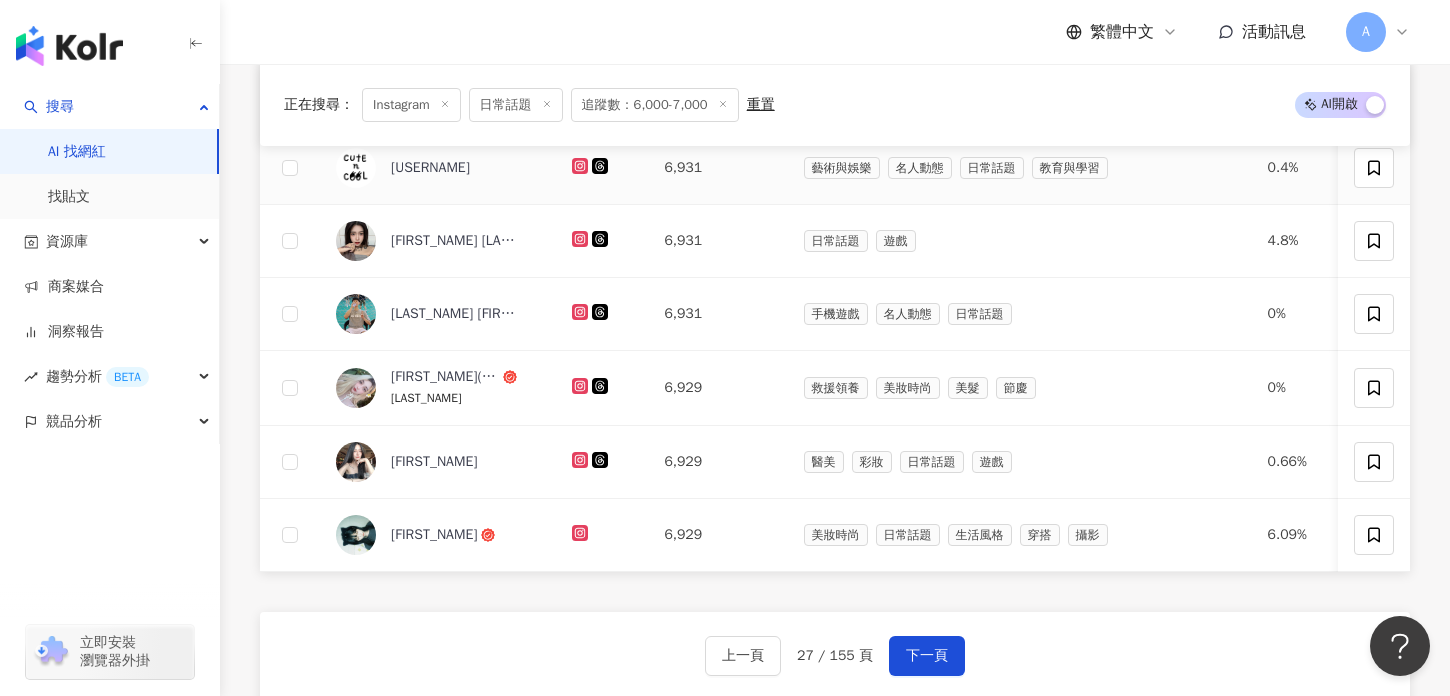 scroll, scrollTop: 1203, scrollLeft: 0, axis: vertical 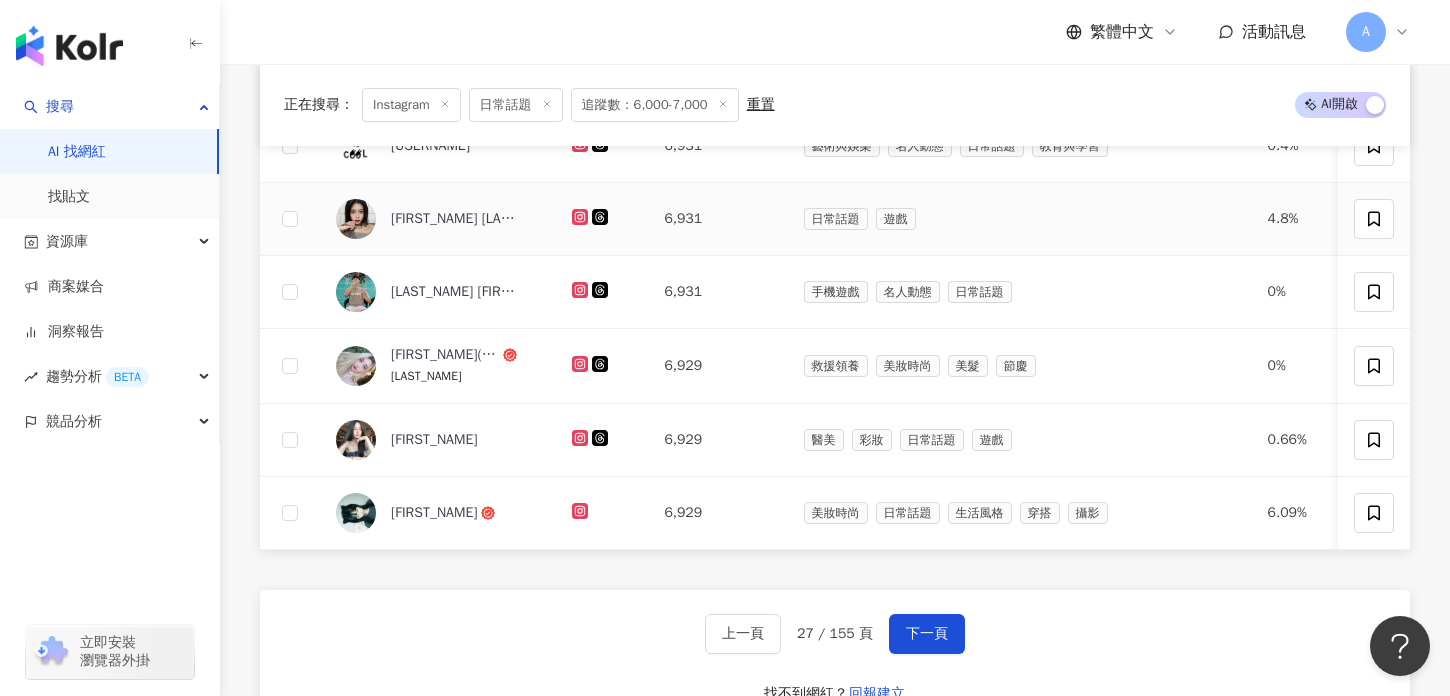click 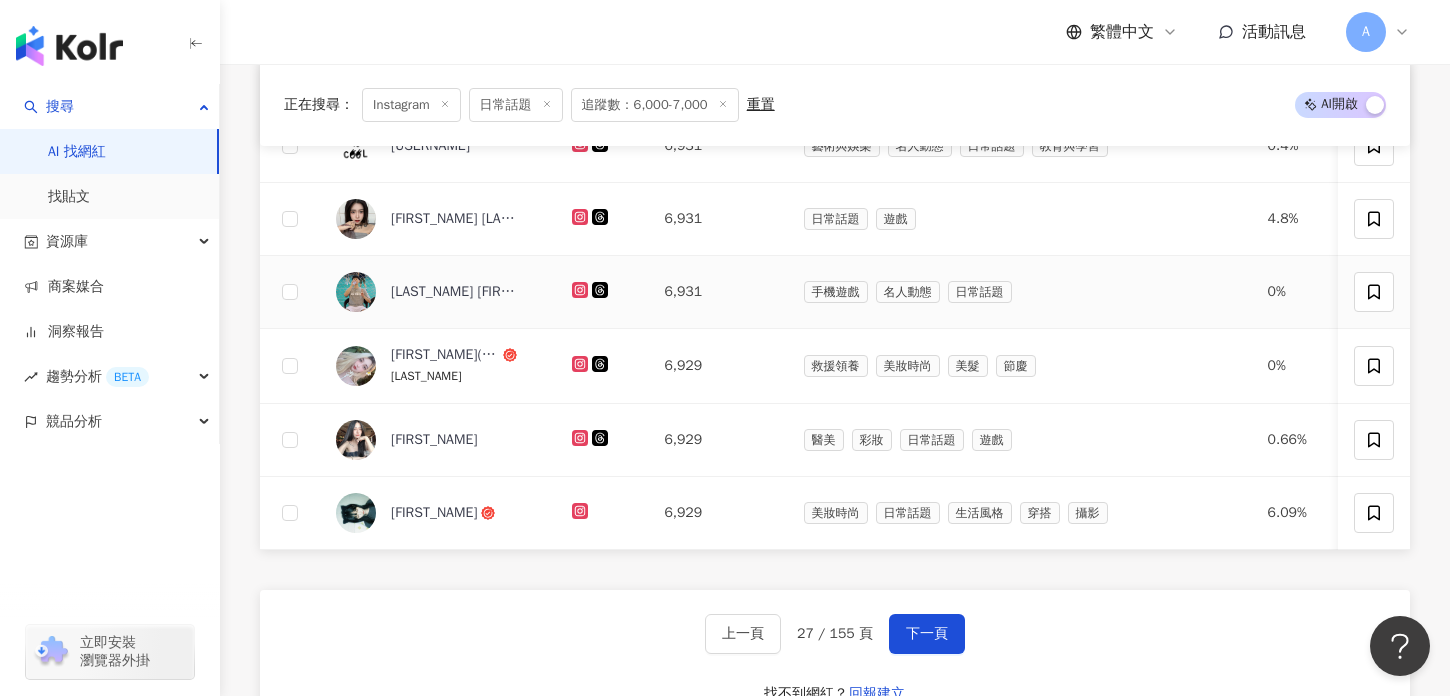 click 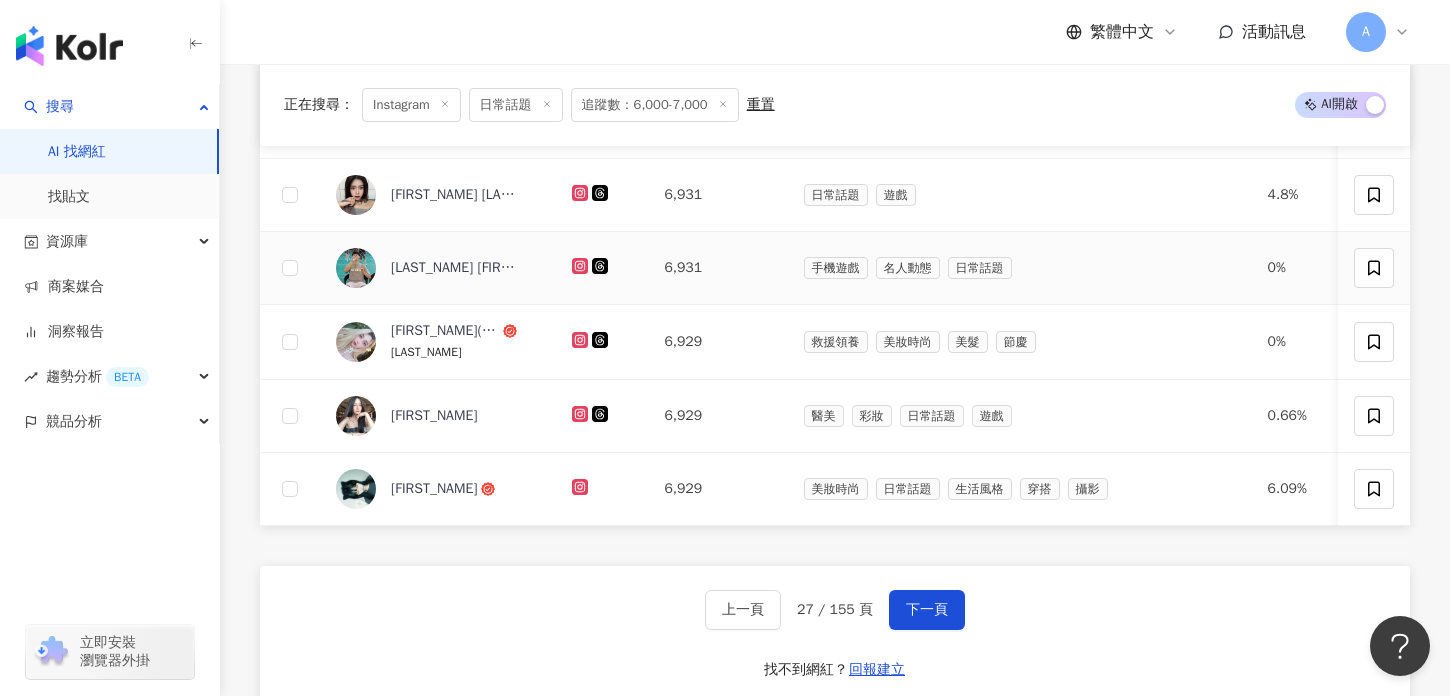 scroll, scrollTop: 1229, scrollLeft: 0, axis: vertical 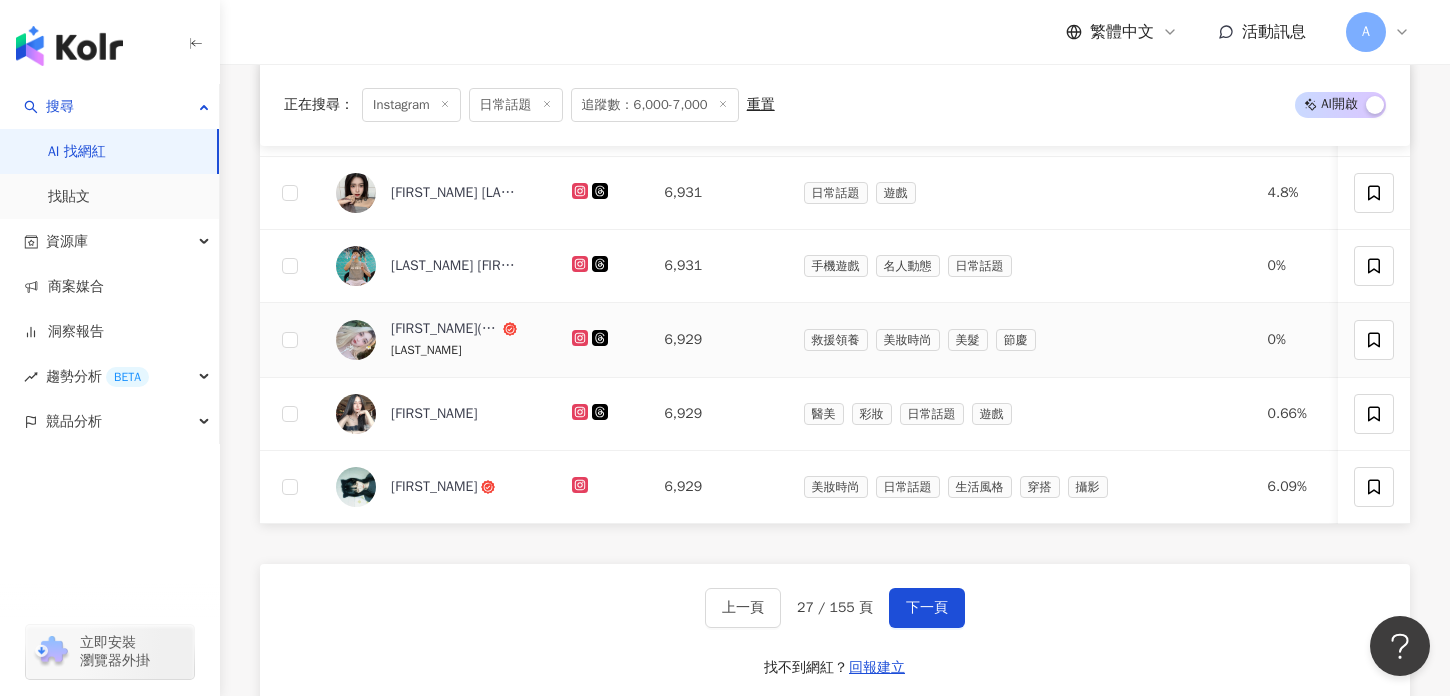 click 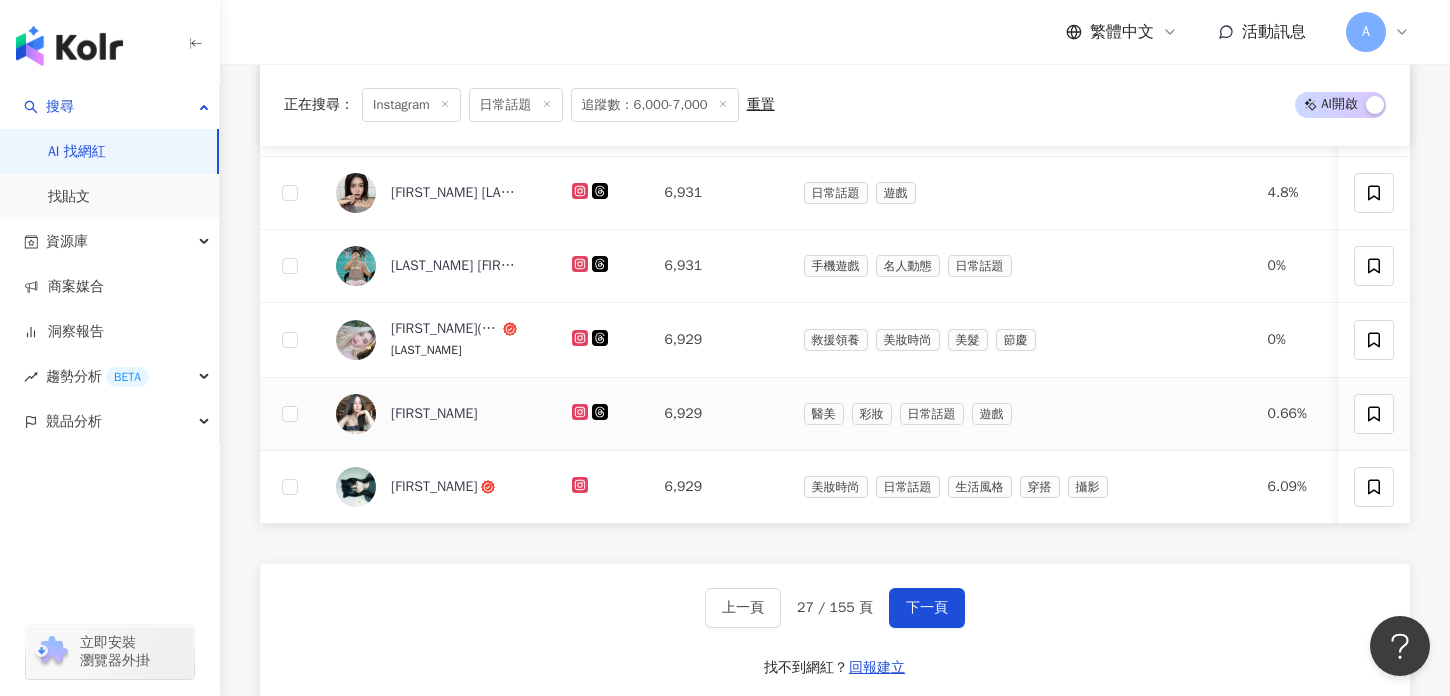 click 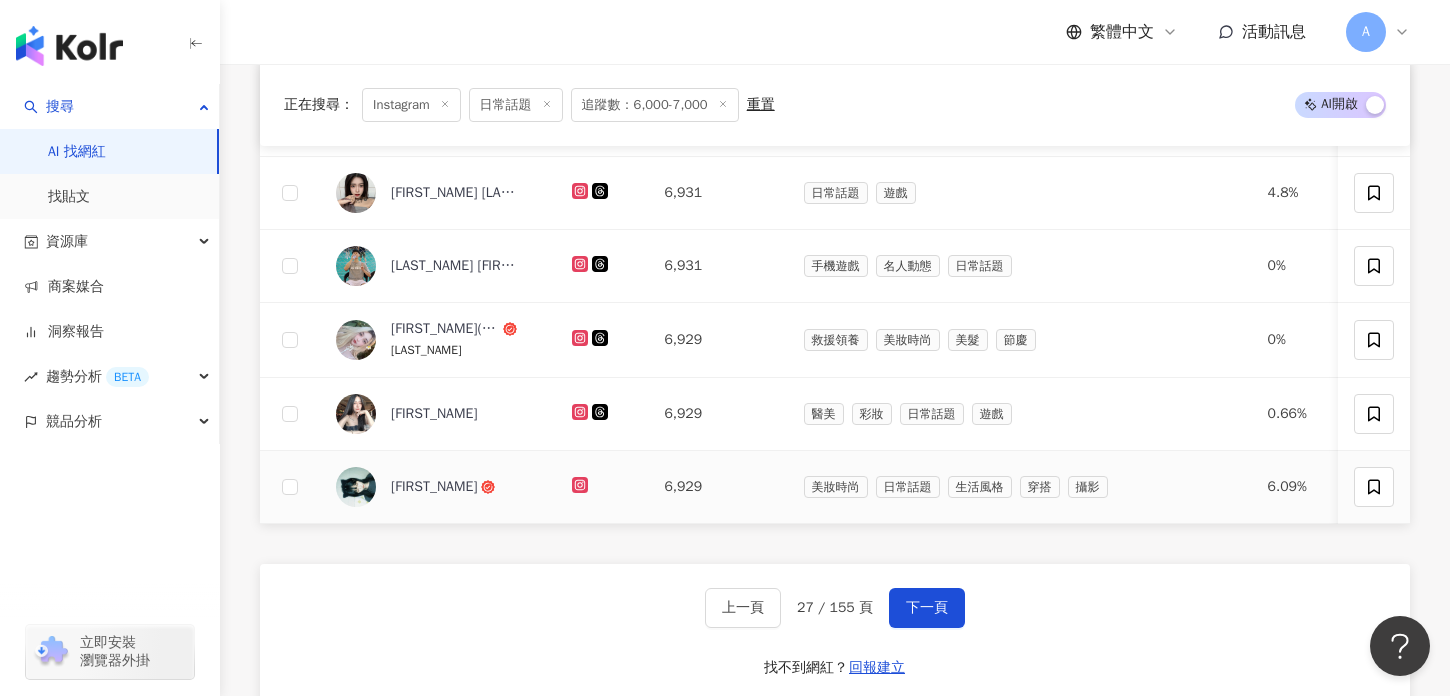 click 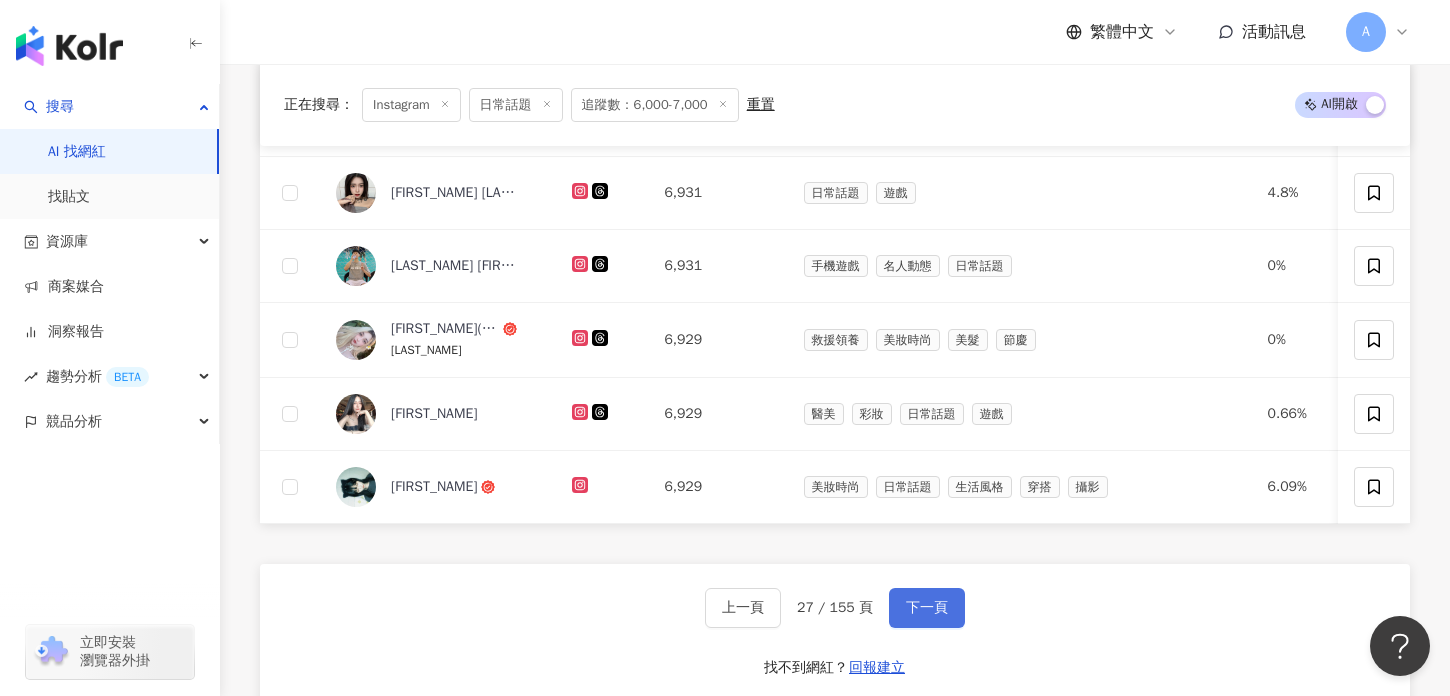 click on "下一頁" at bounding box center (927, 608) 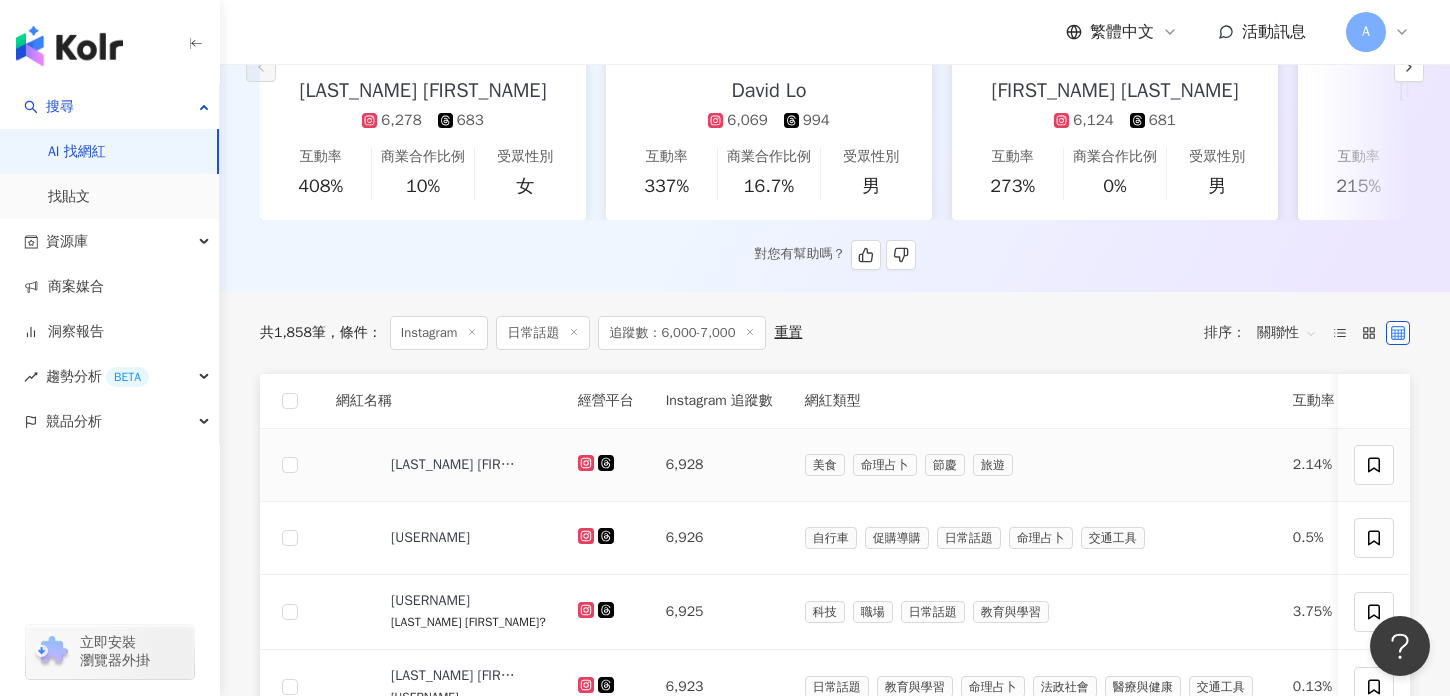 scroll, scrollTop: 444, scrollLeft: 0, axis: vertical 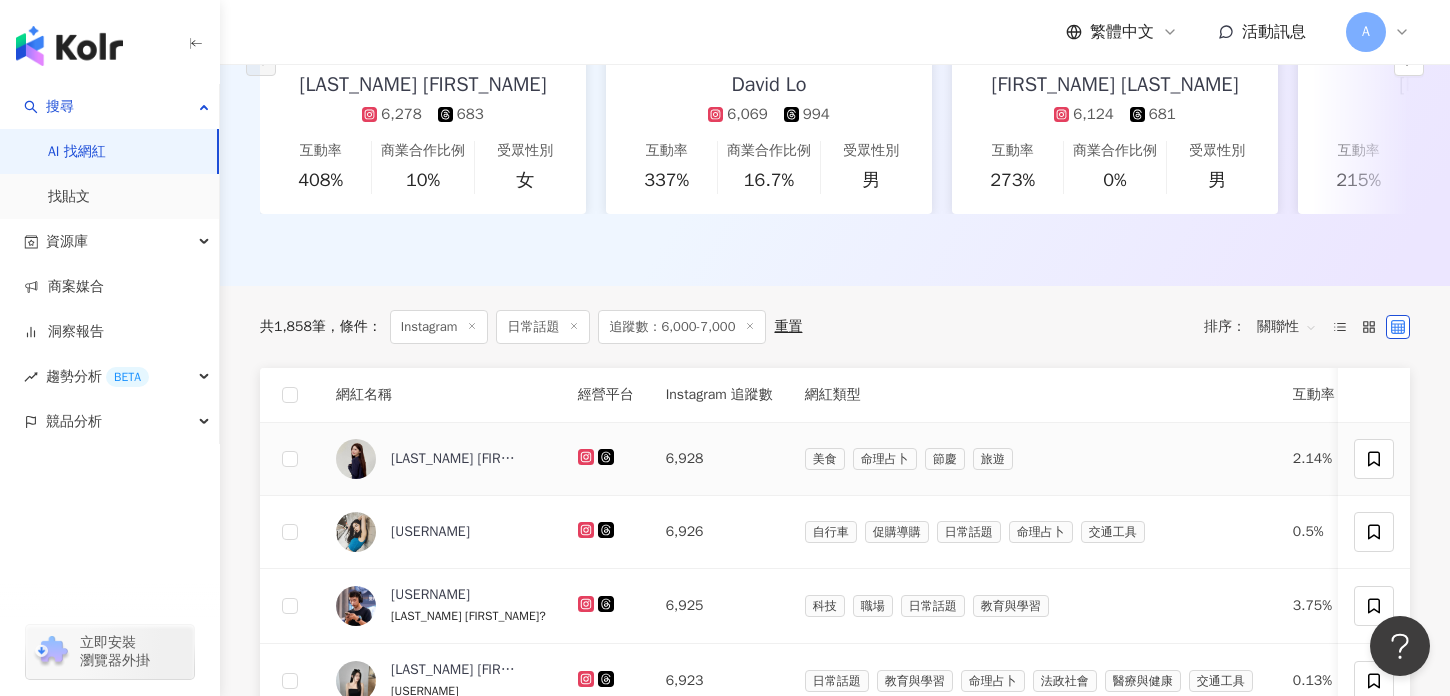 click at bounding box center [606, 459] 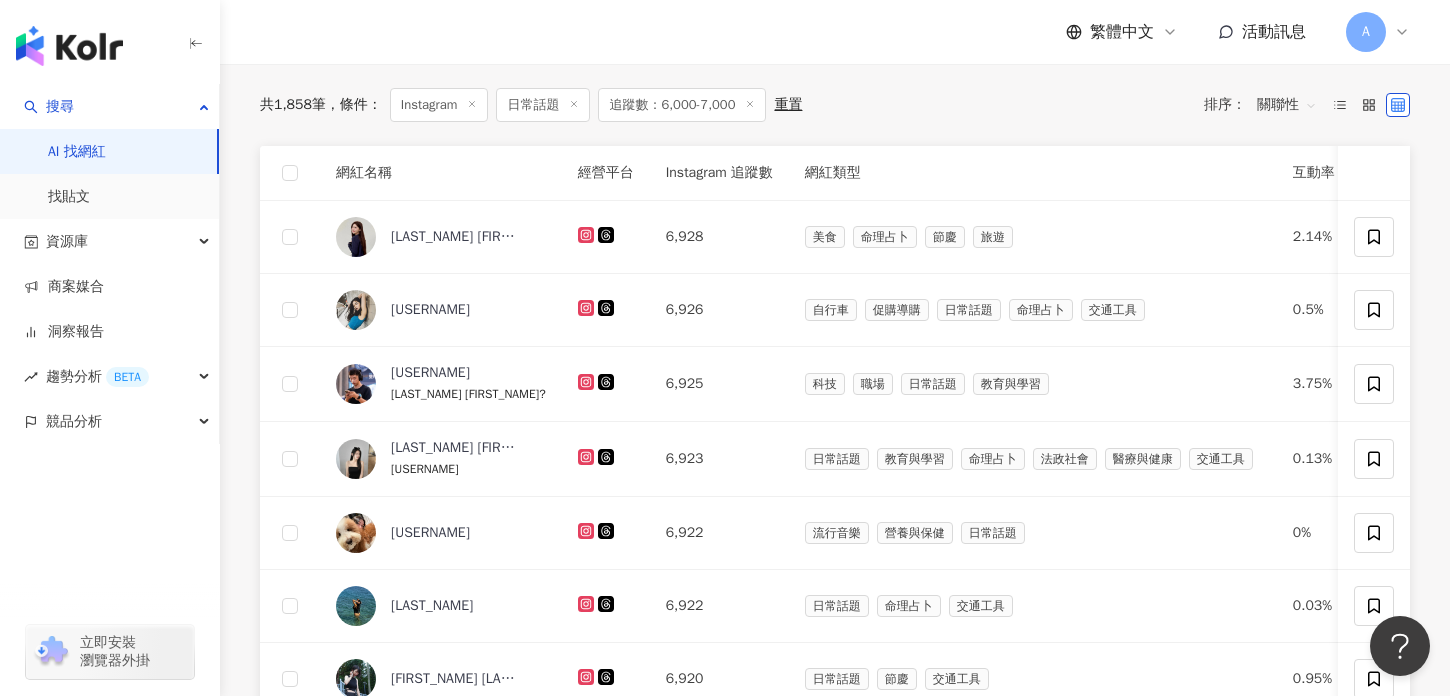 scroll, scrollTop: 678, scrollLeft: 0, axis: vertical 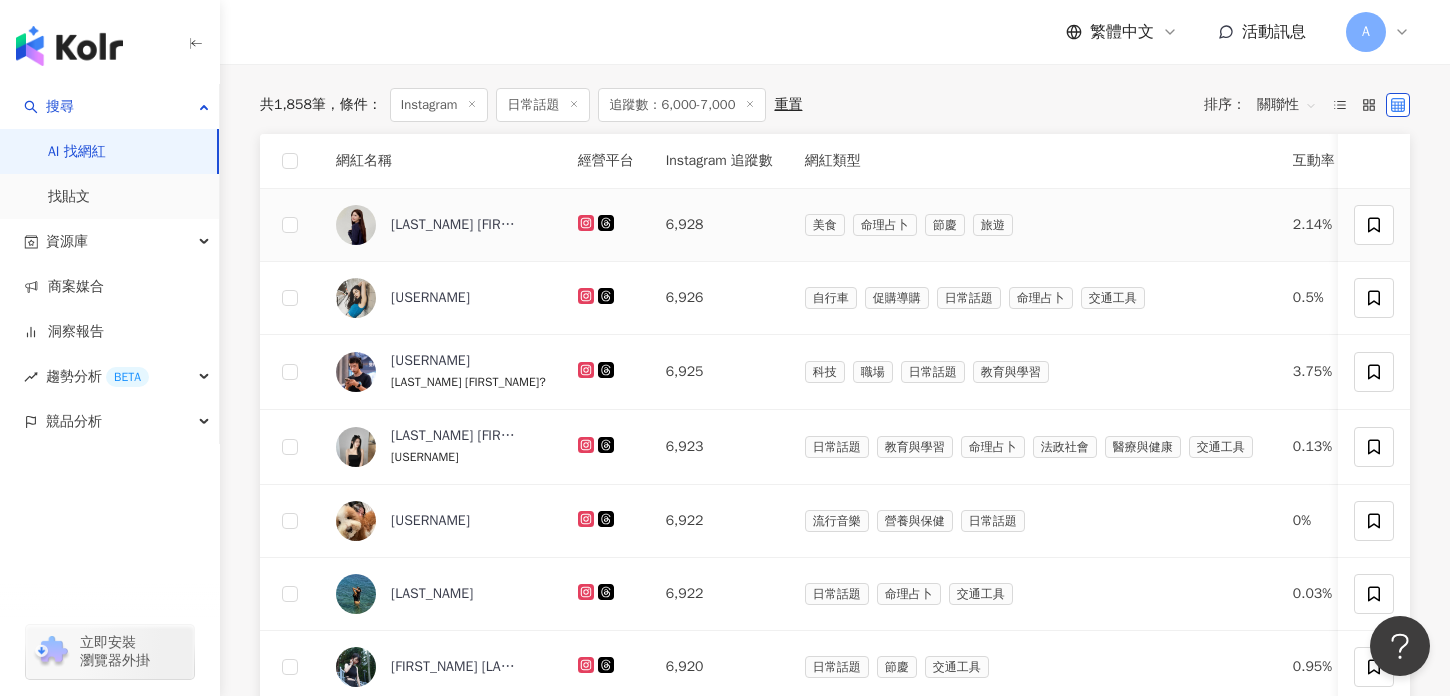 click 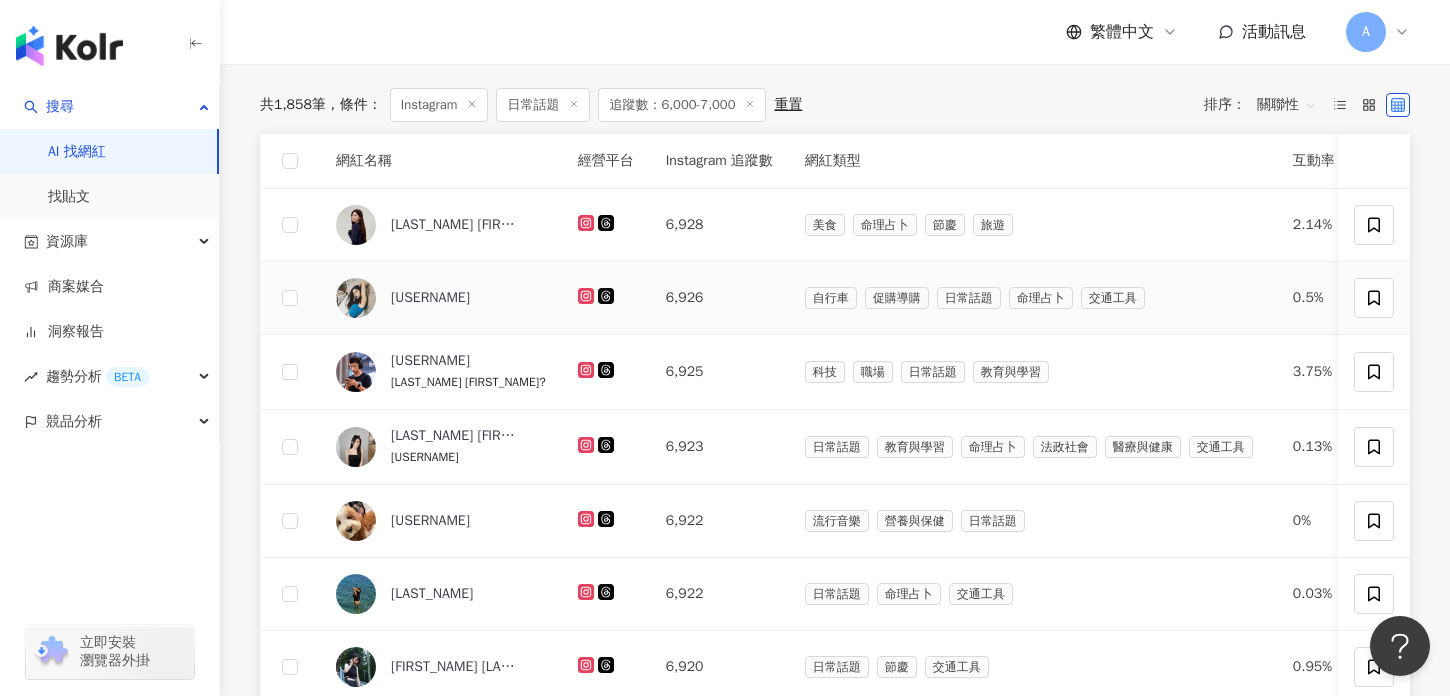 click 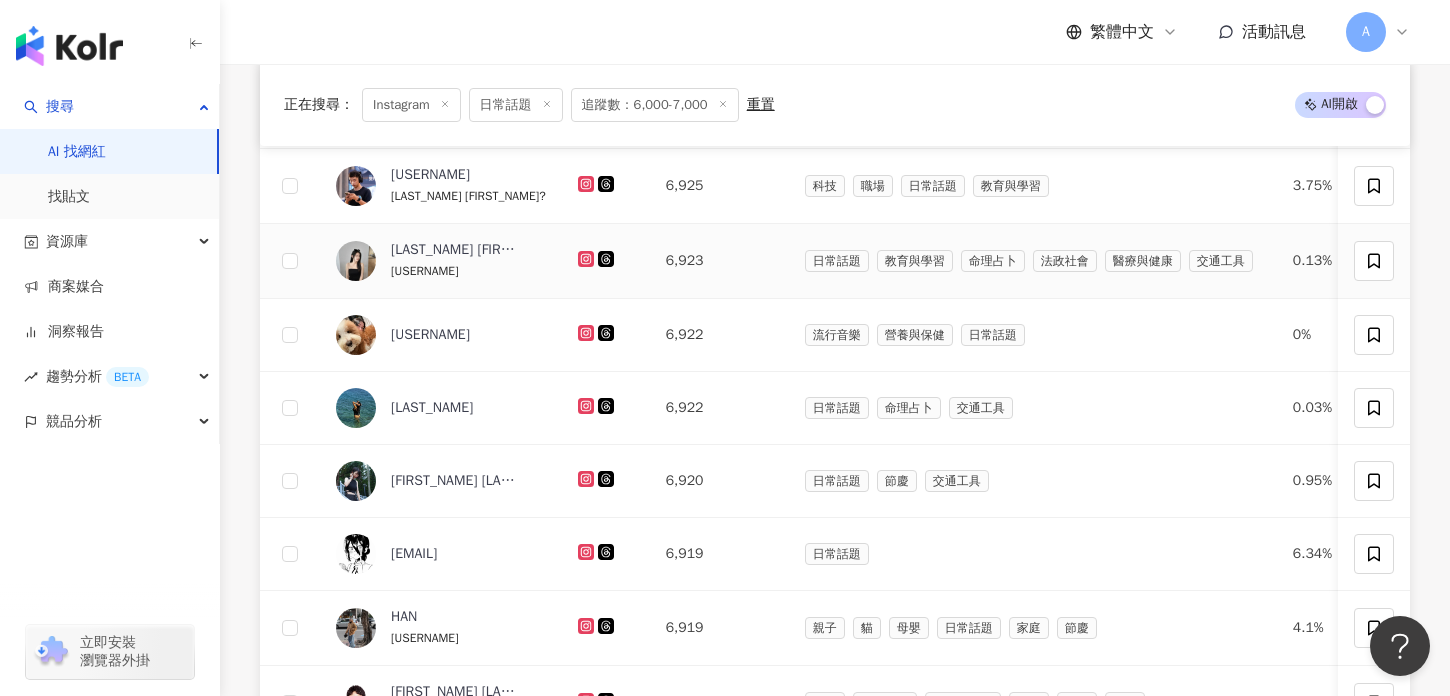 scroll, scrollTop: 867, scrollLeft: 0, axis: vertical 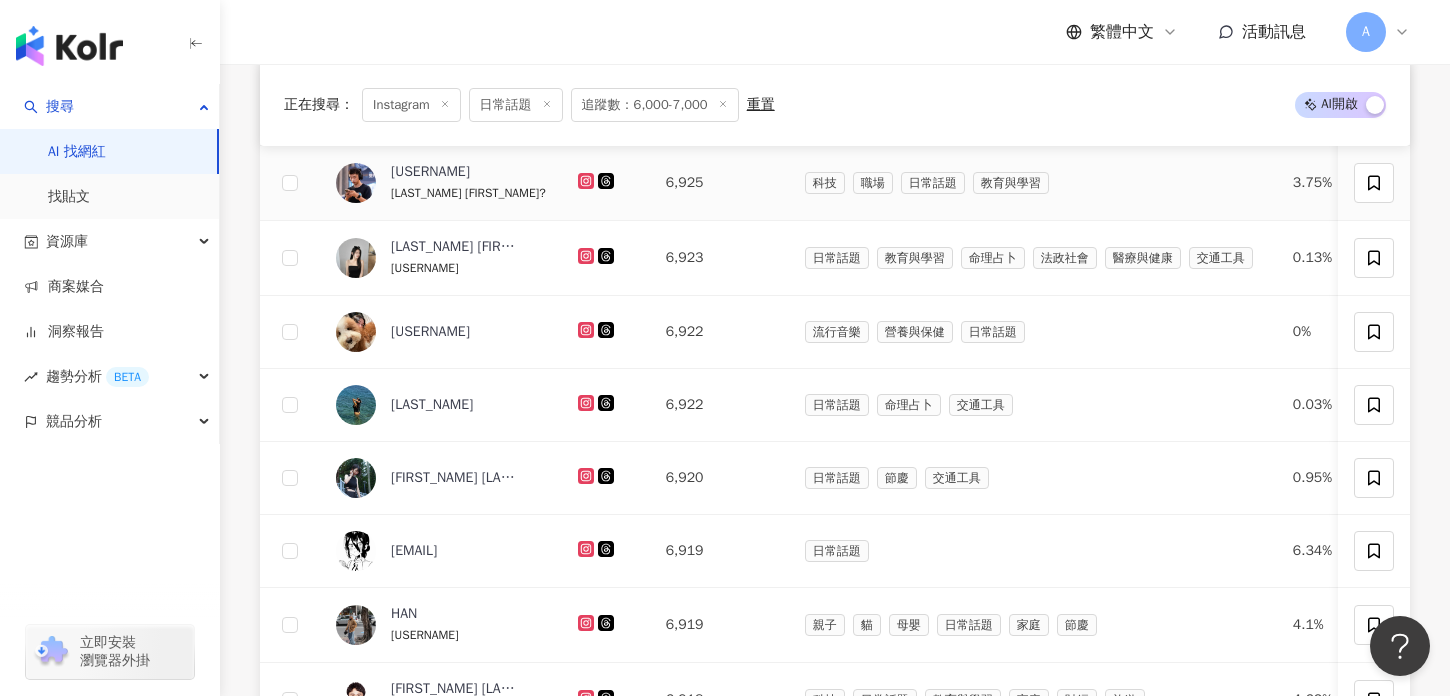 click 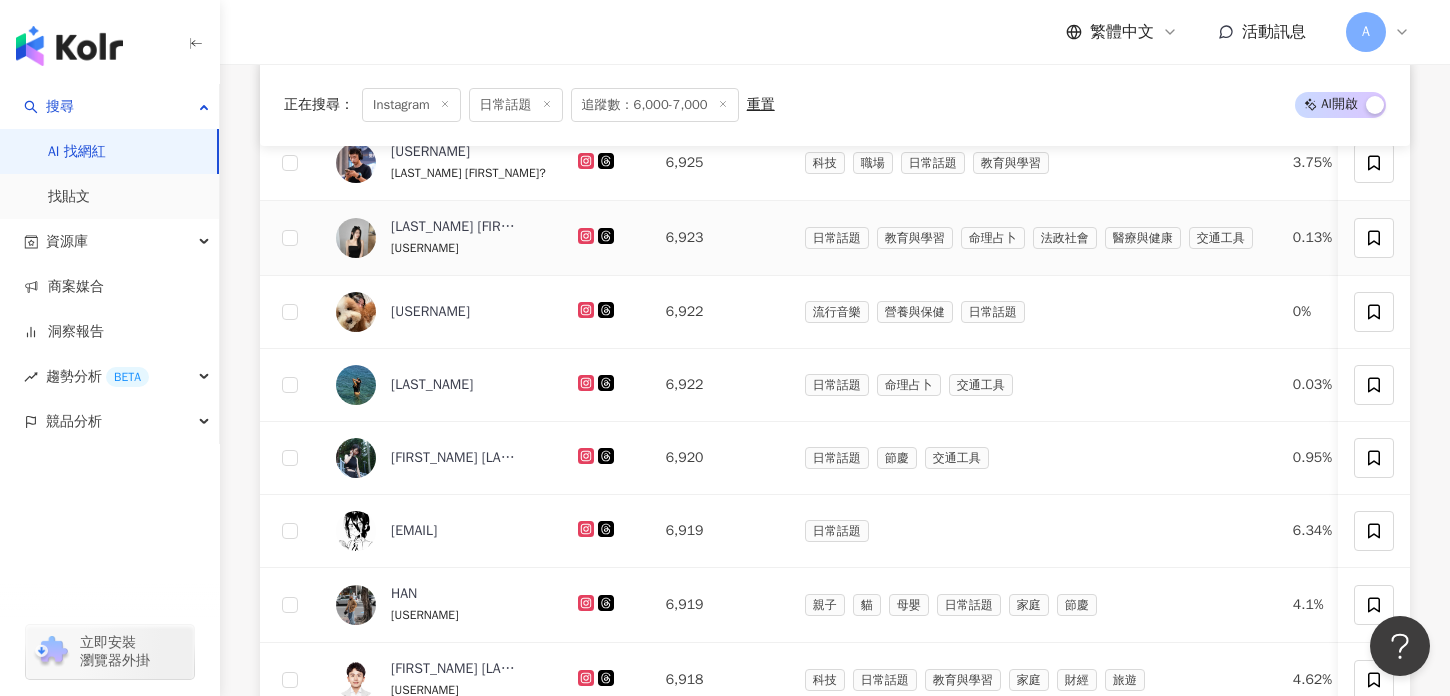 scroll, scrollTop: 890, scrollLeft: 0, axis: vertical 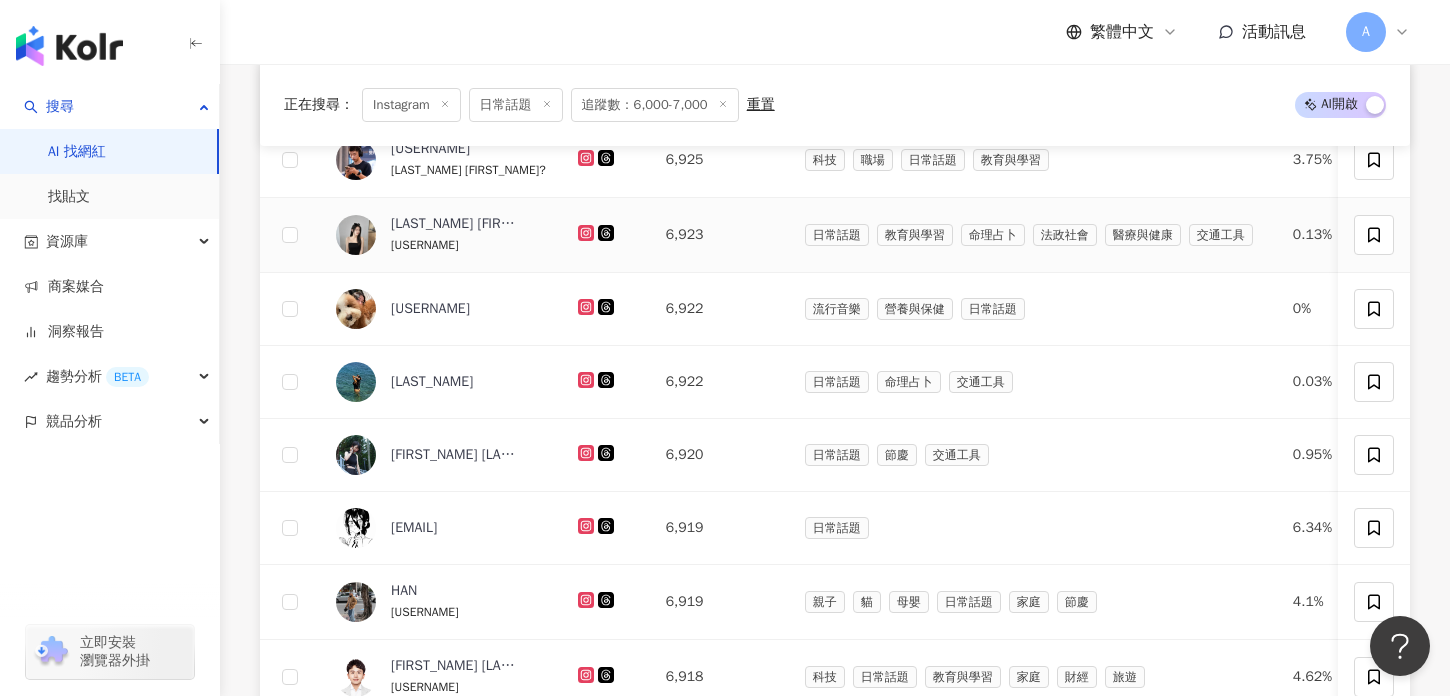 click 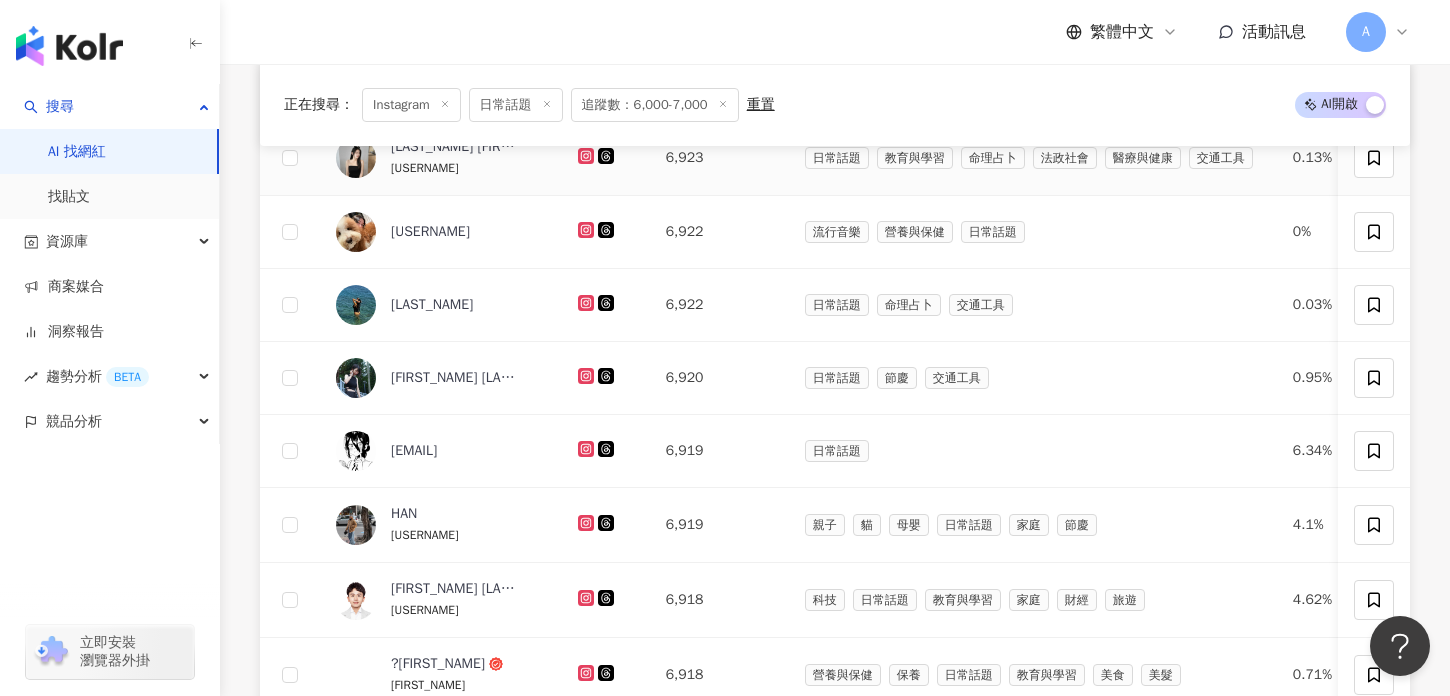 scroll, scrollTop: 998, scrollLeft: 0, axis: vertical 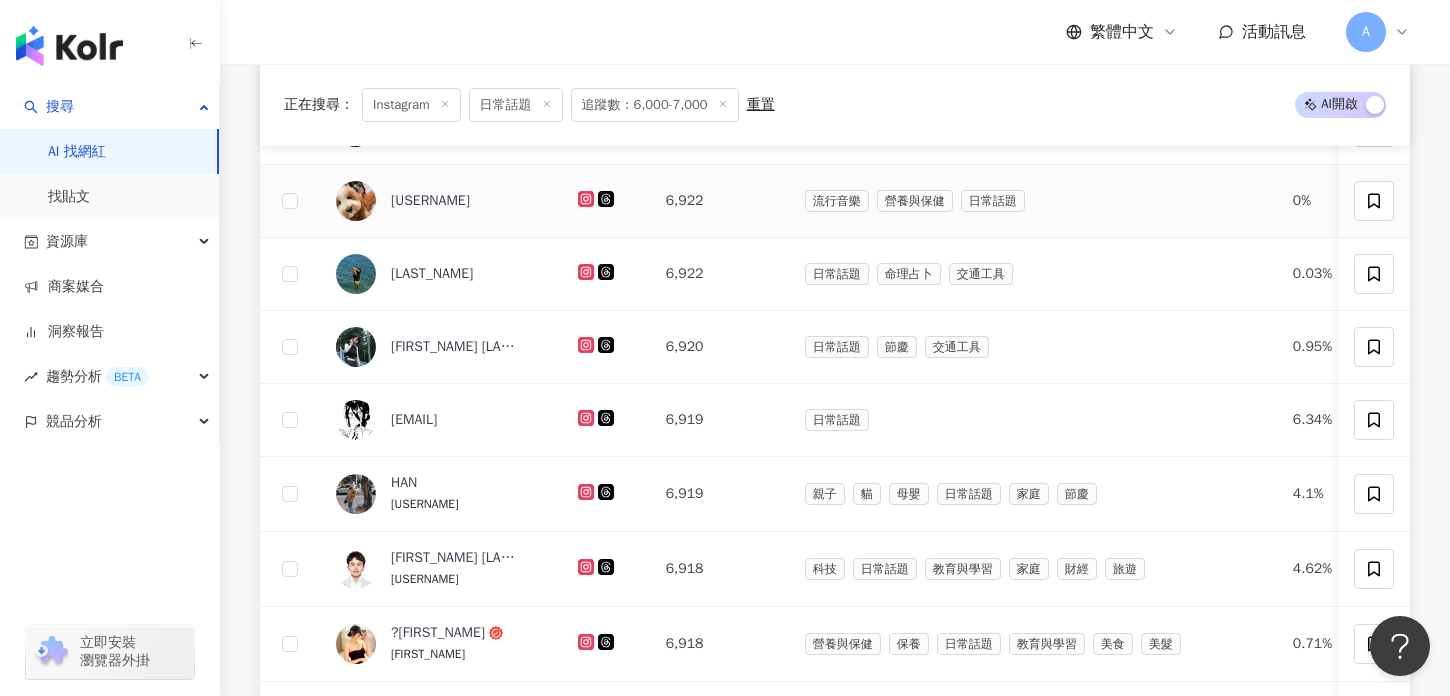 click 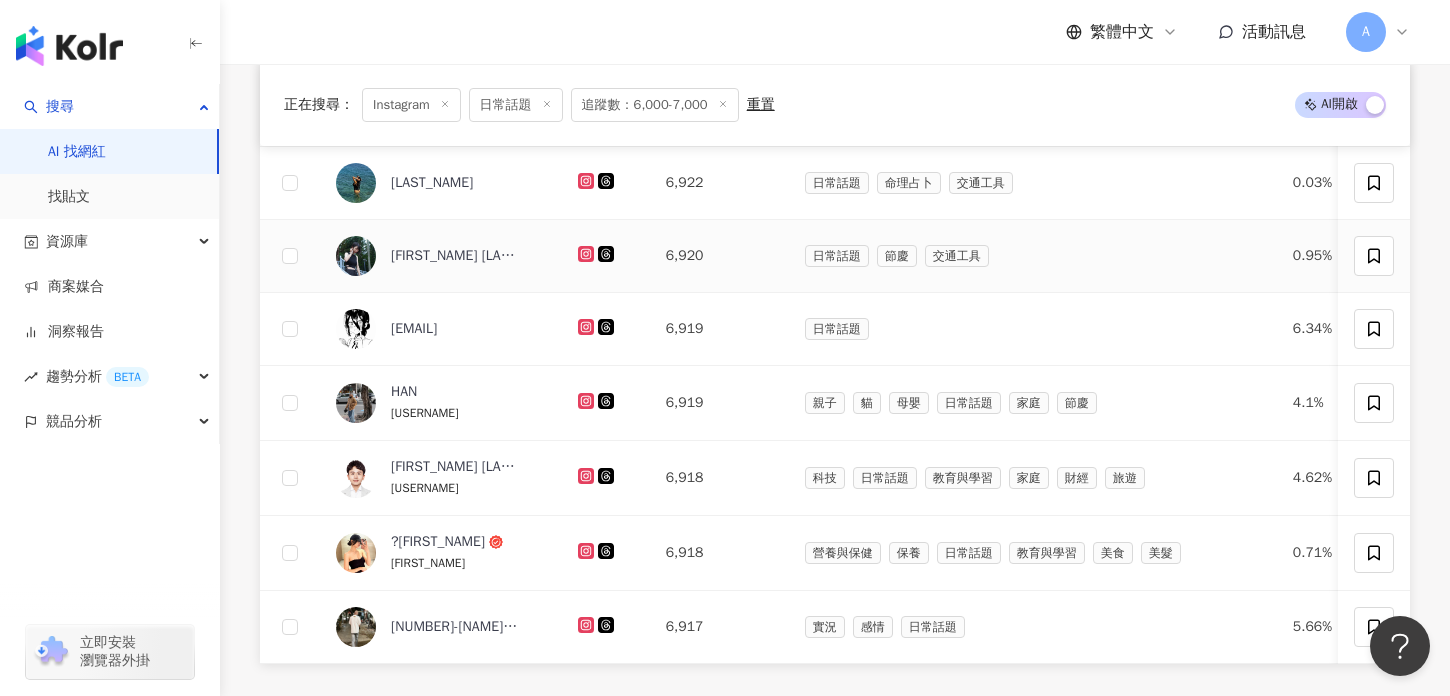 scroll, scrollTop: 1091, scrollLeft: 0, axis: vertical 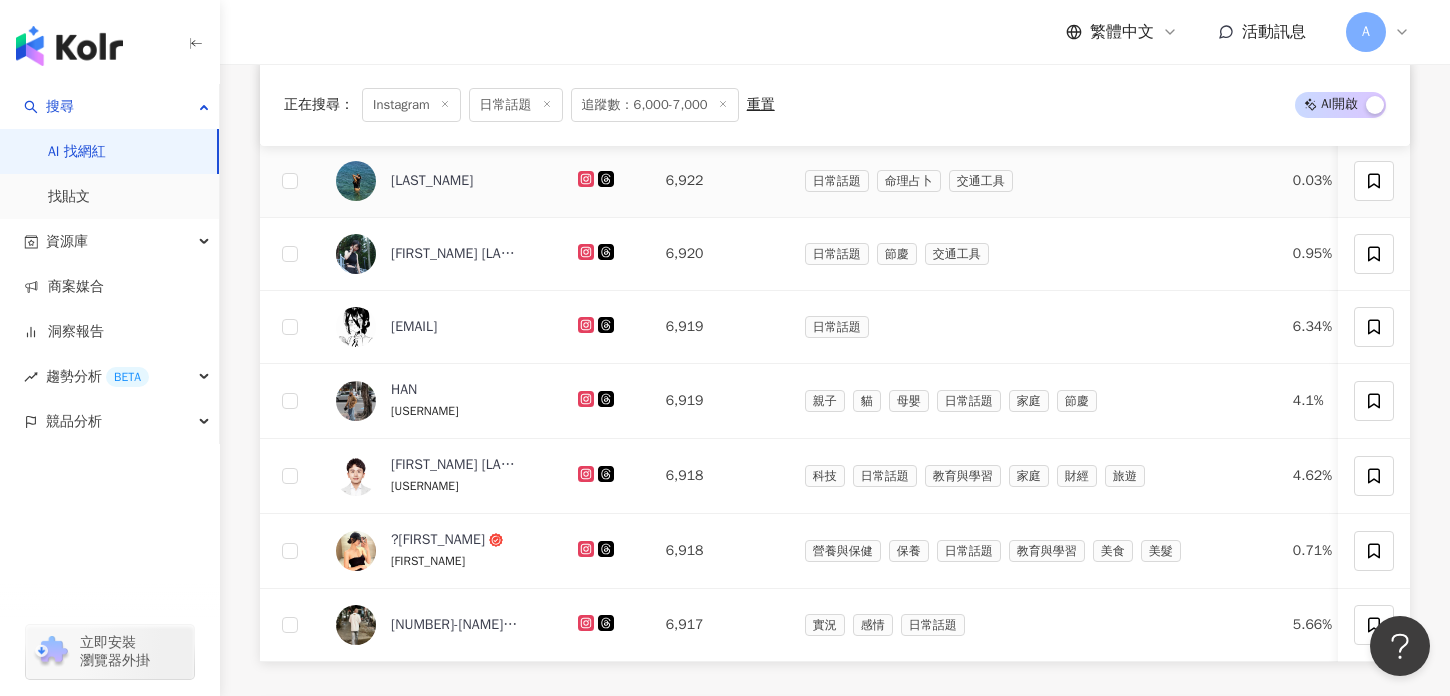 click 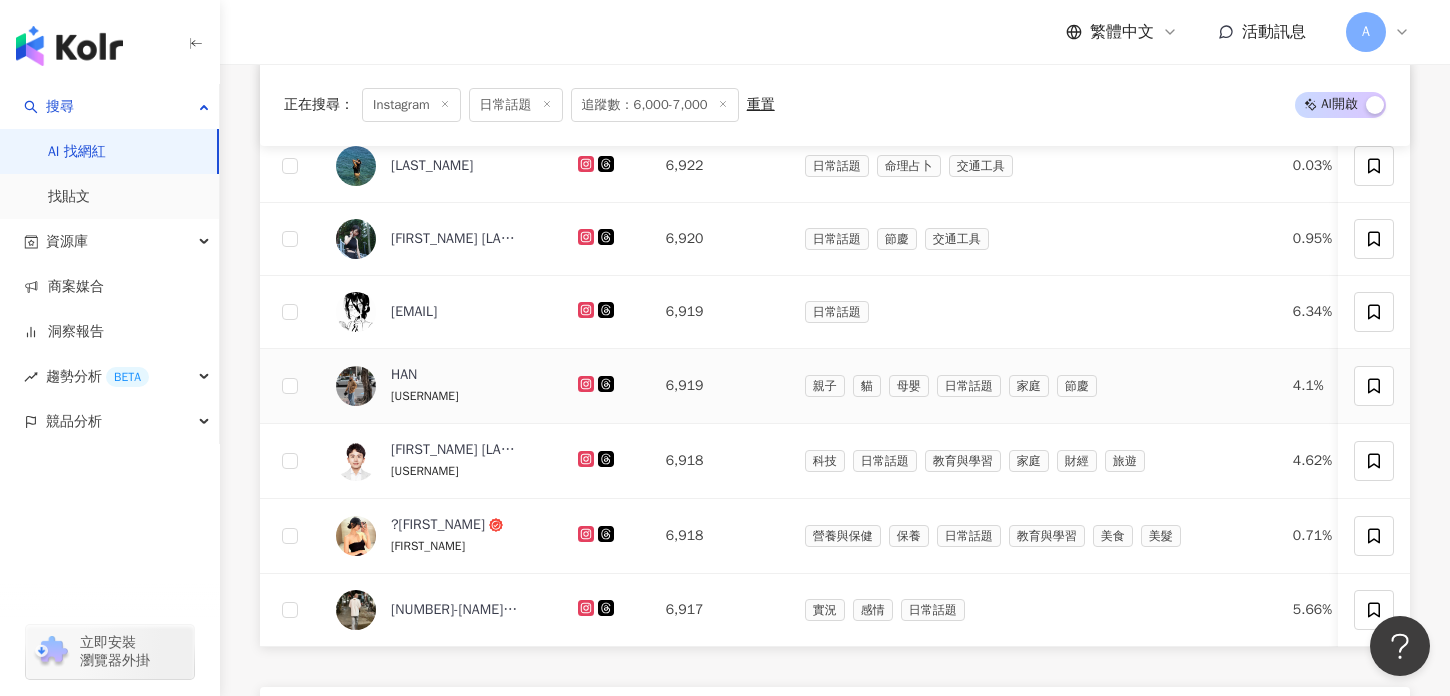 scroll, scrollTop: 1100, scrollLeft: 0, axis: vertical 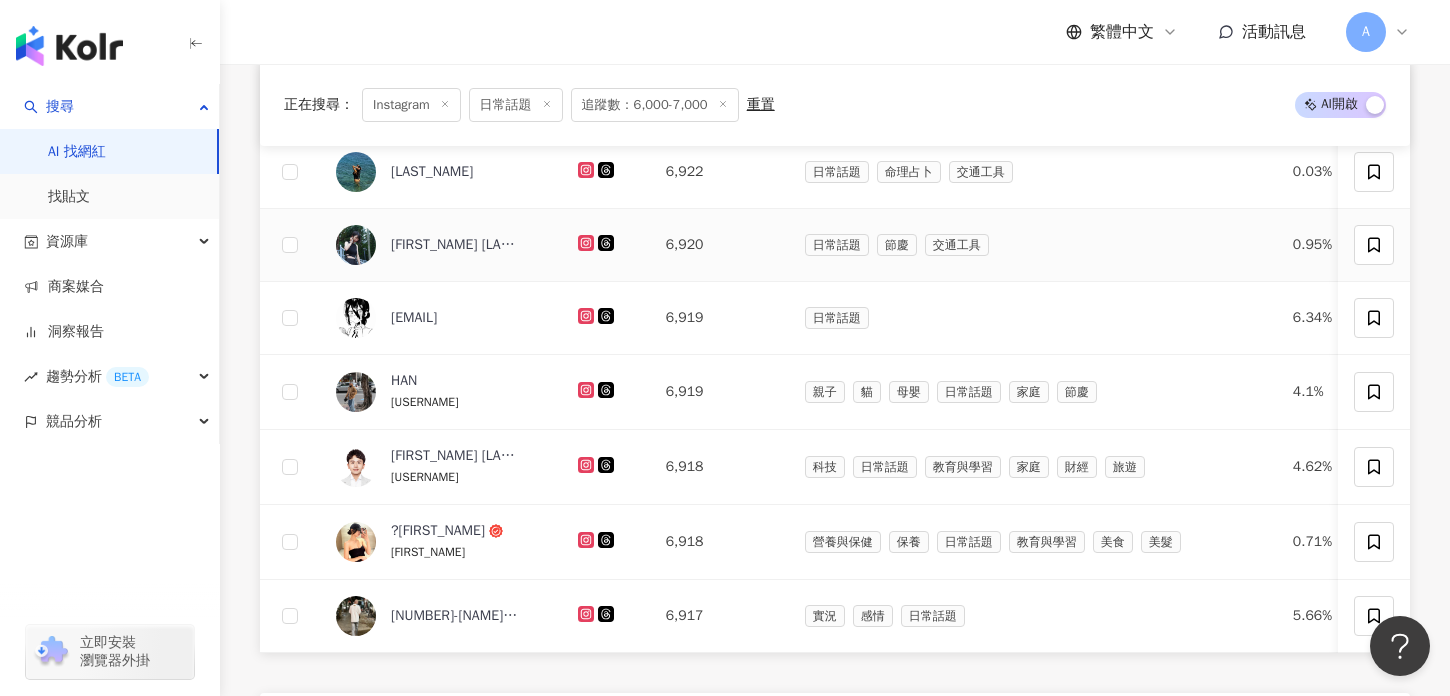 click 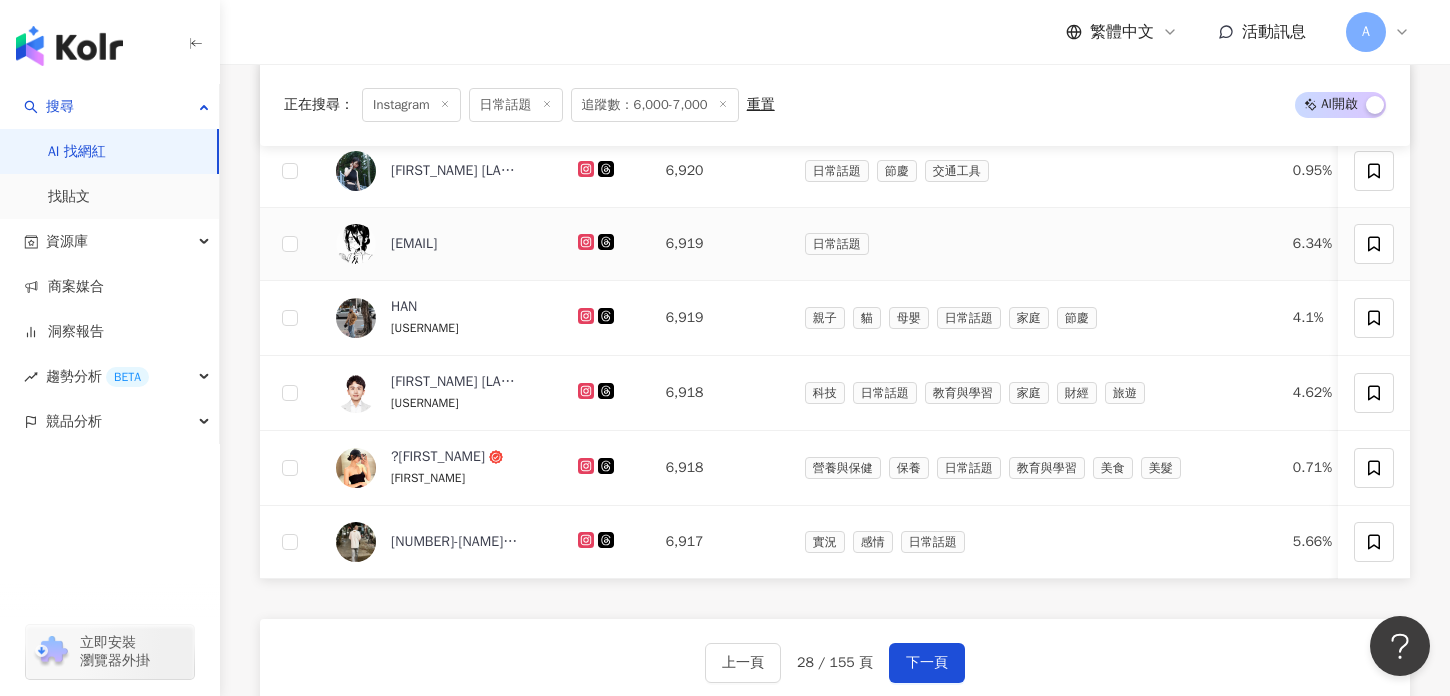 scroll, scrollTop: 1191, scrollLeft: 0, axis: vertical 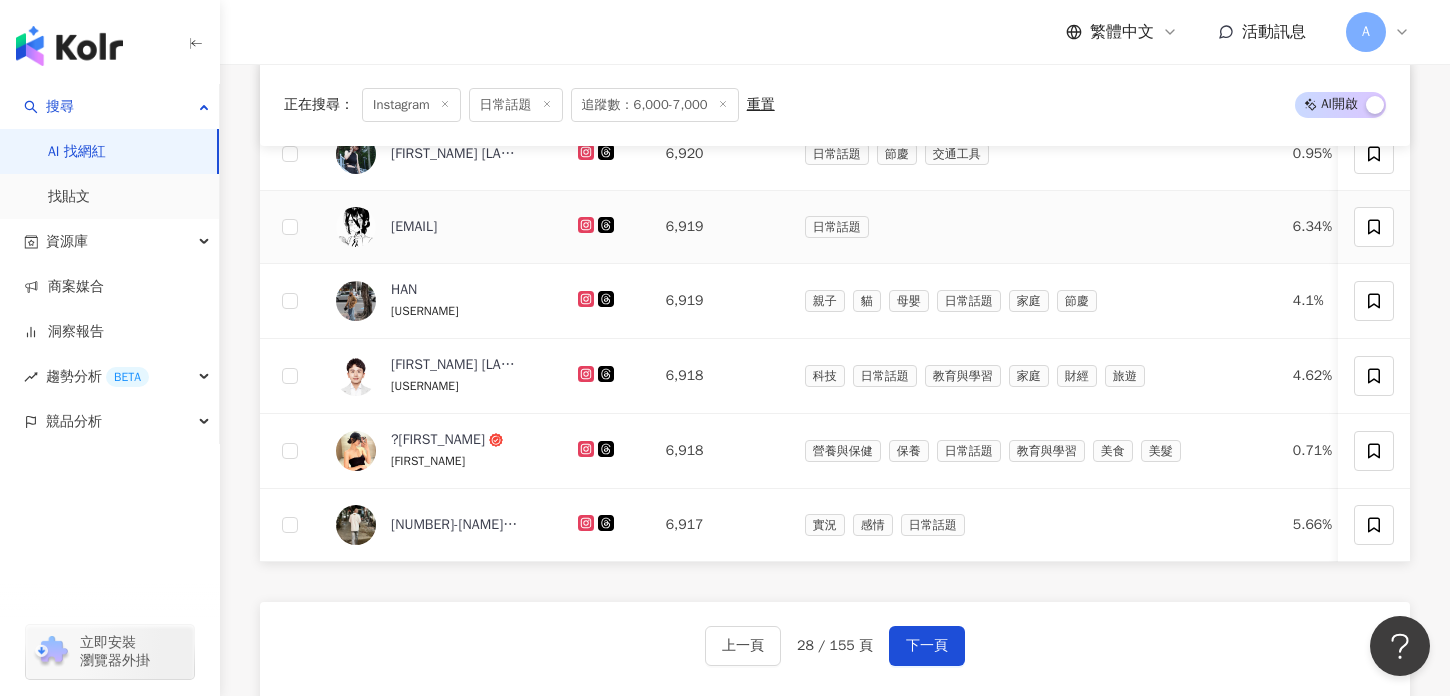 click 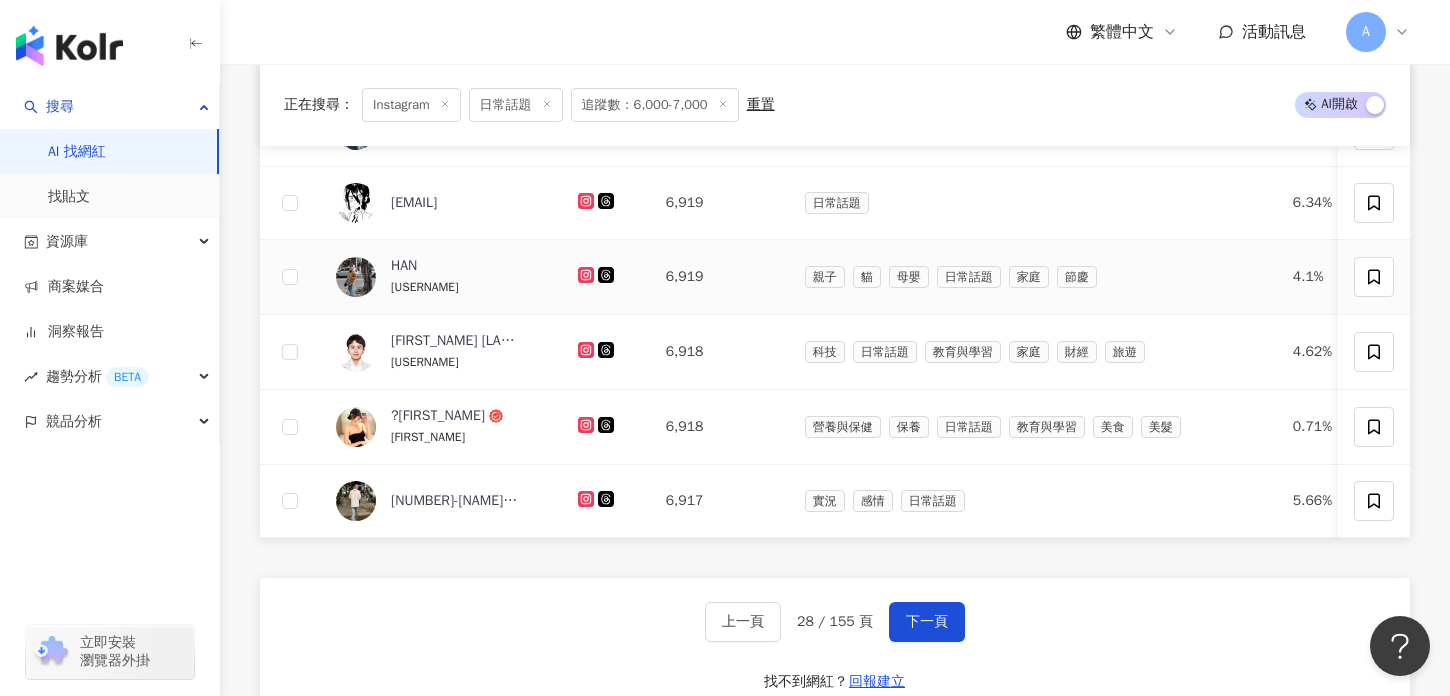scroll, scrollTop: 1222, scrollLeft: 0, axis: vertical 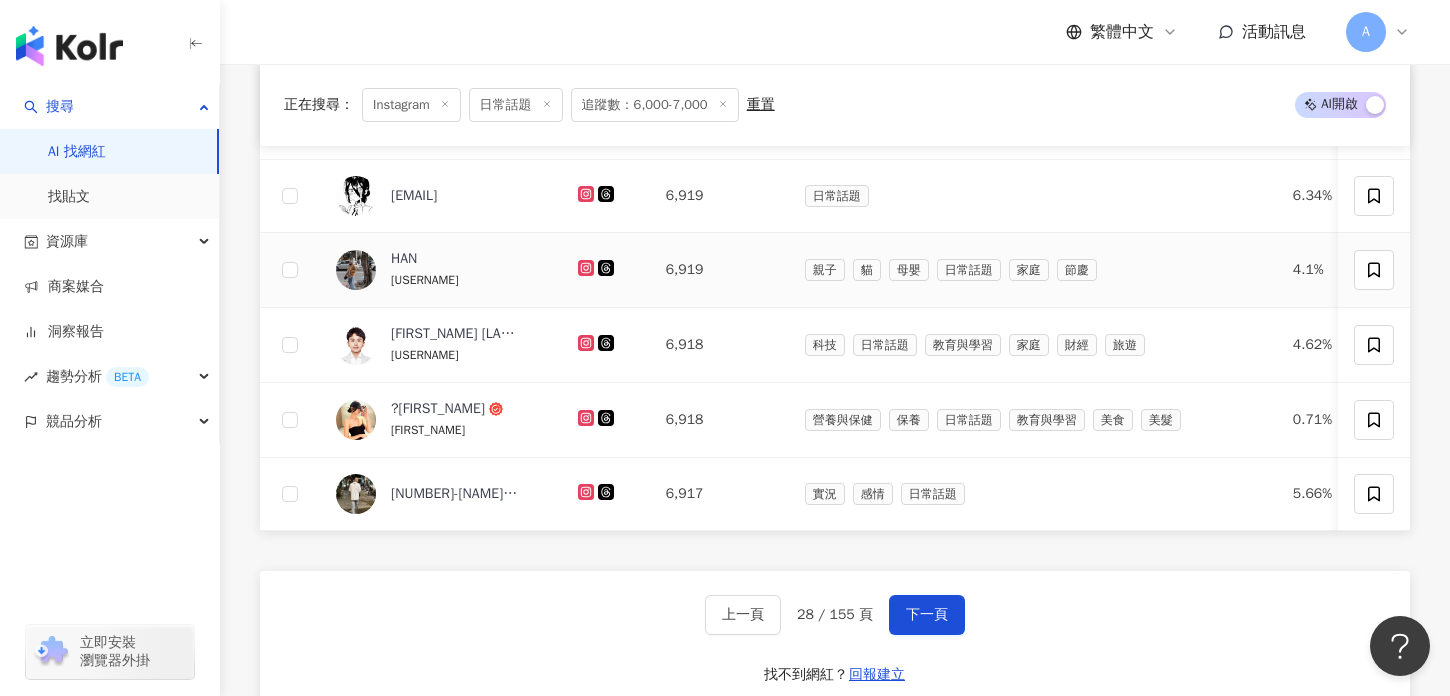 click 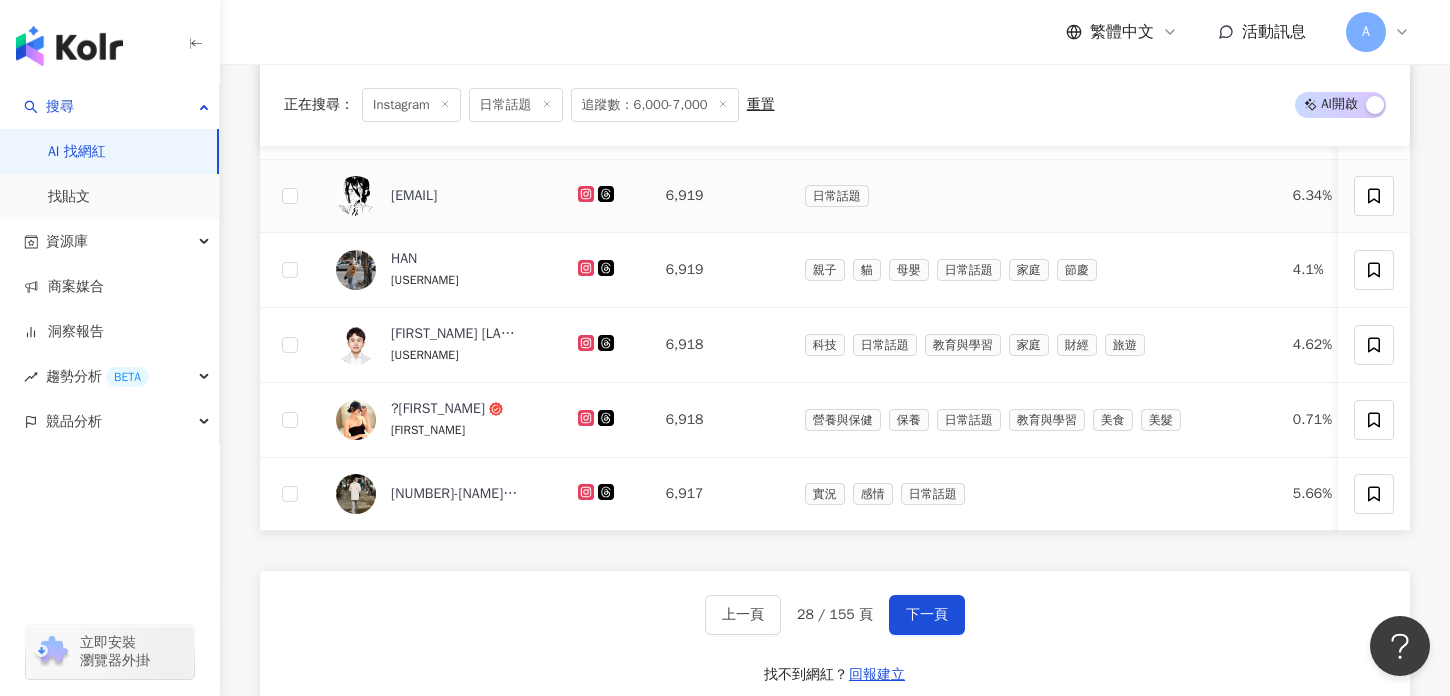 click 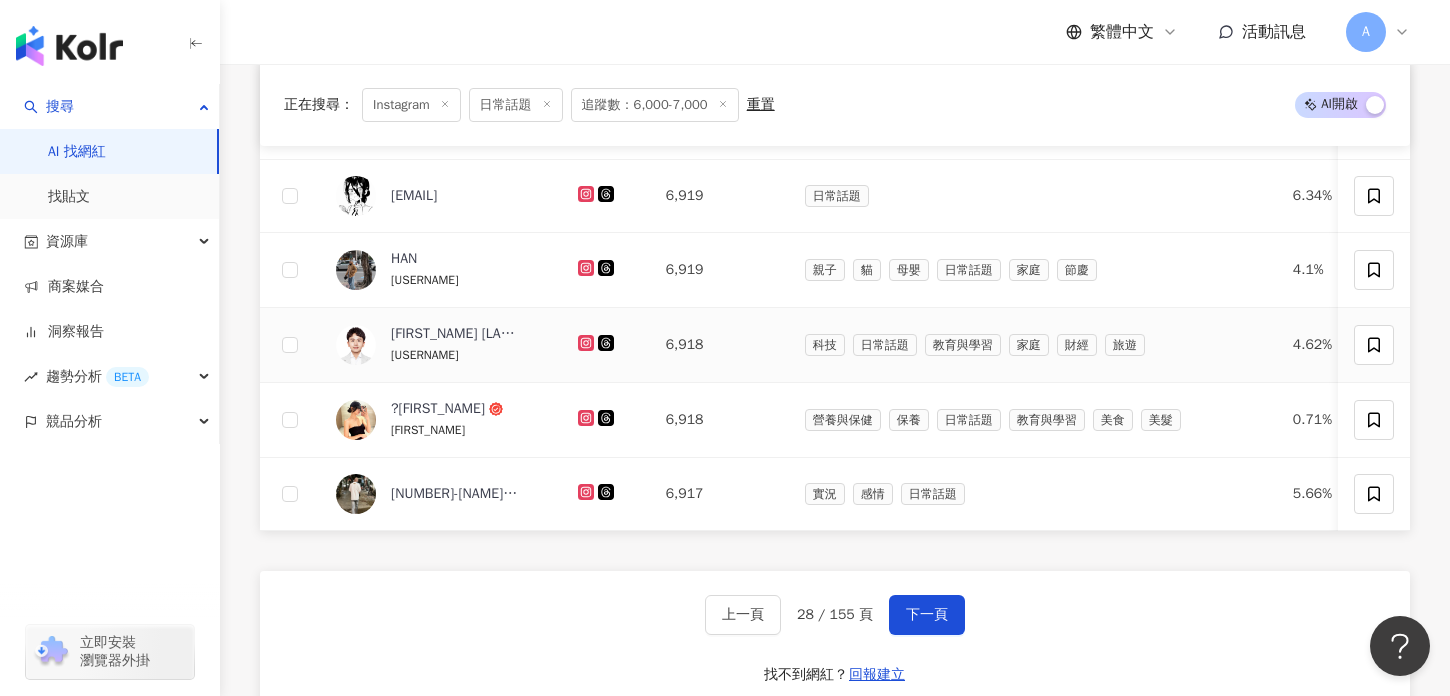 click 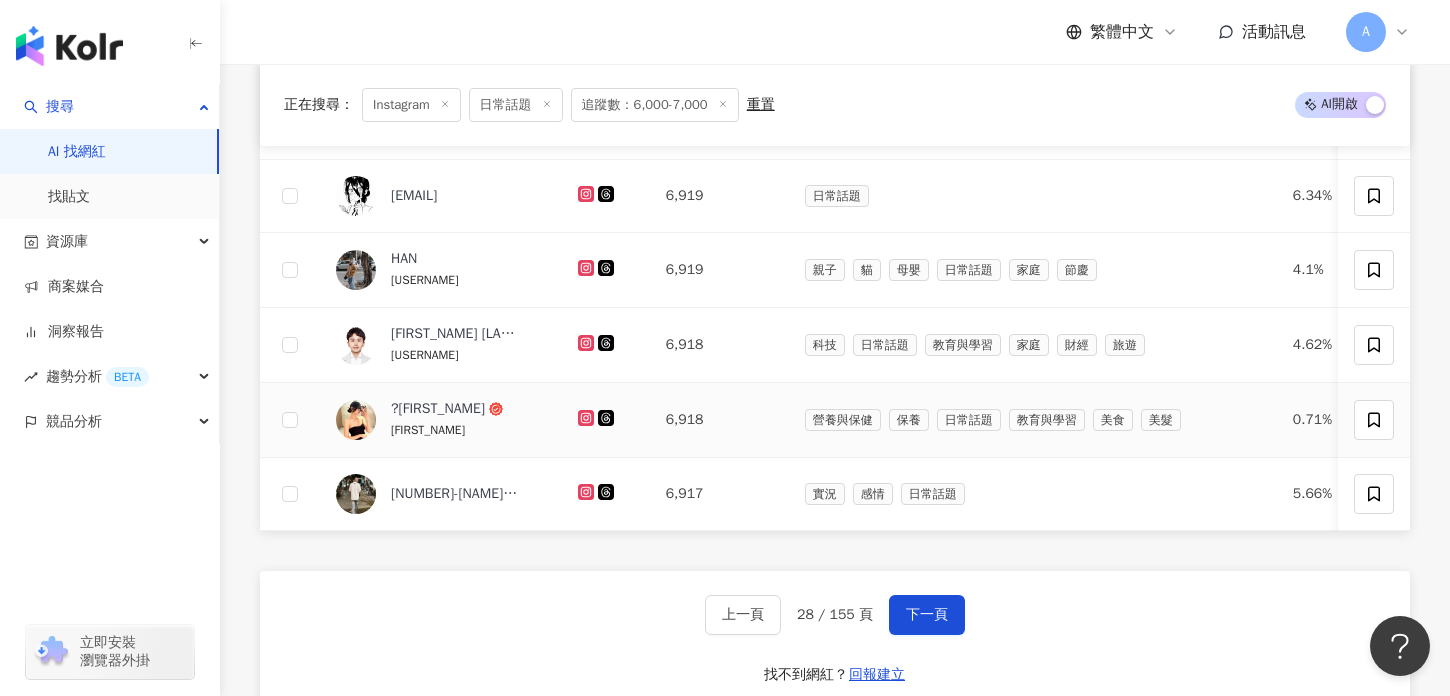 click 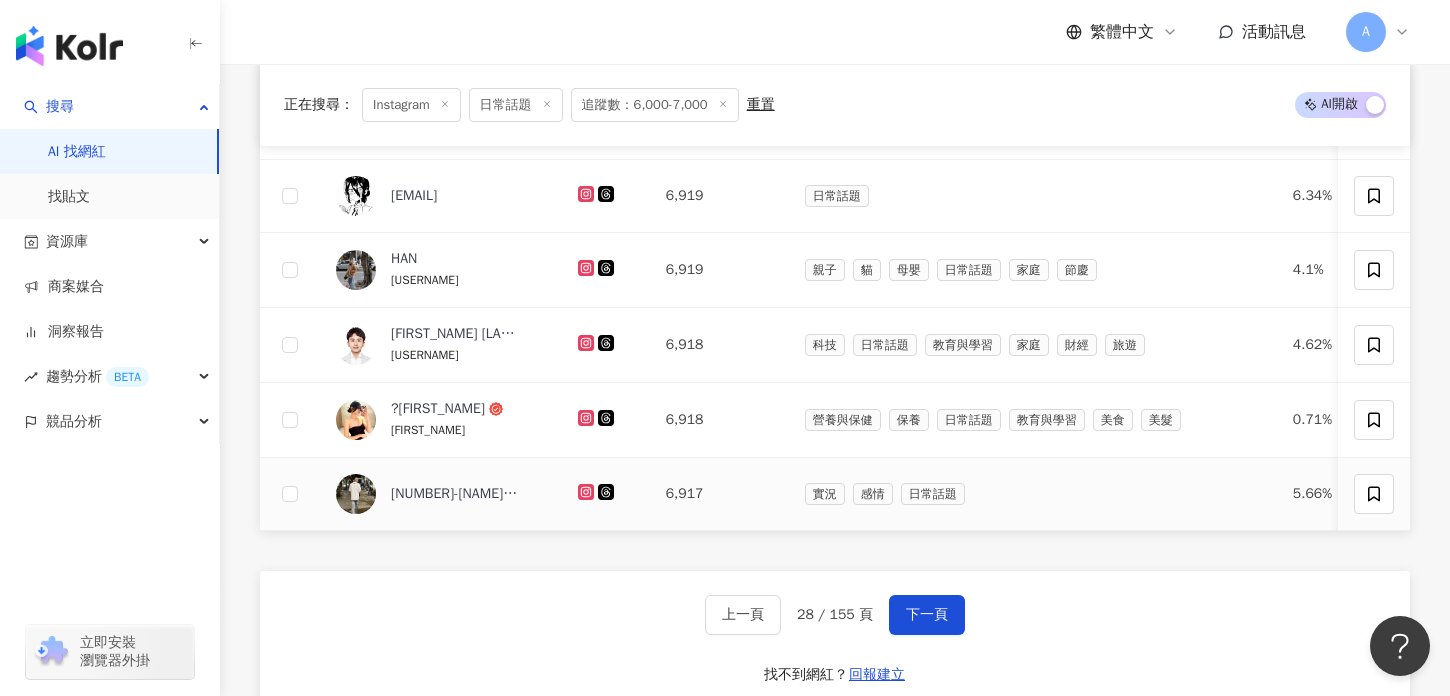 click 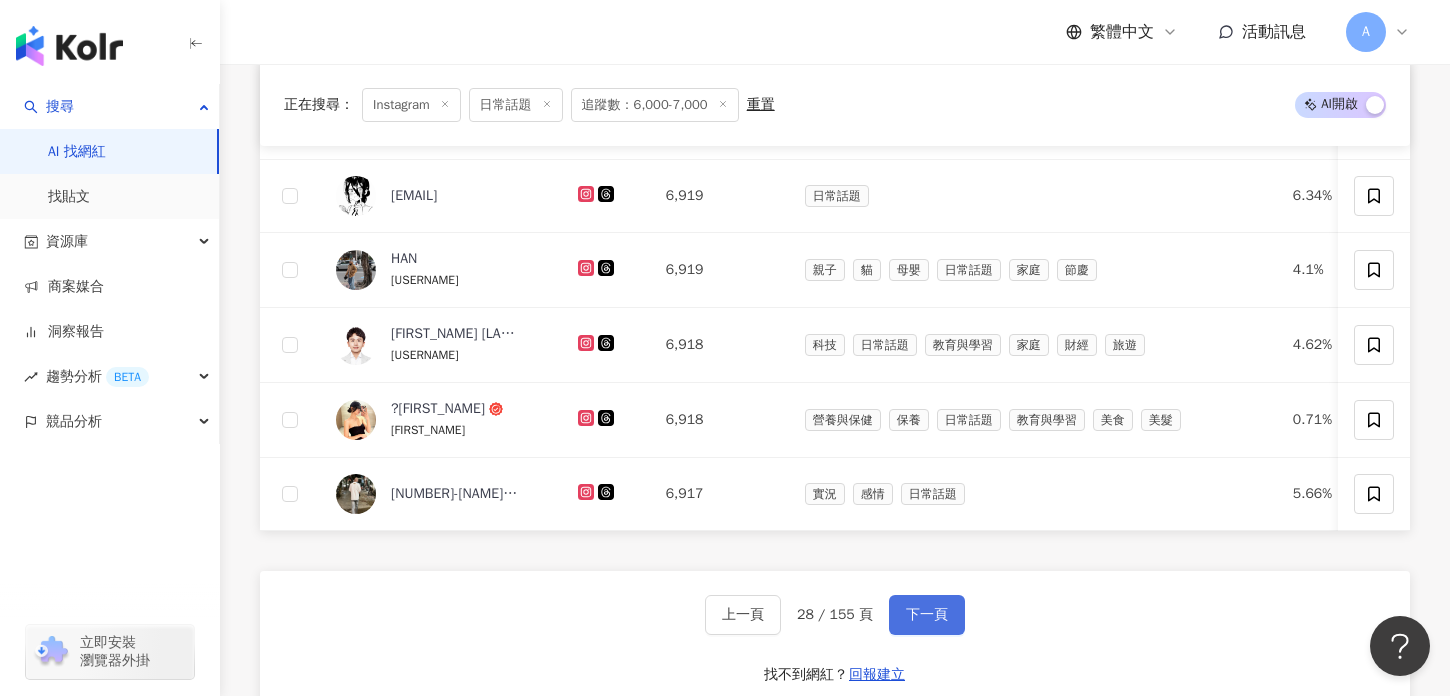 click on "下一頁" at bounding box center (927, 615) 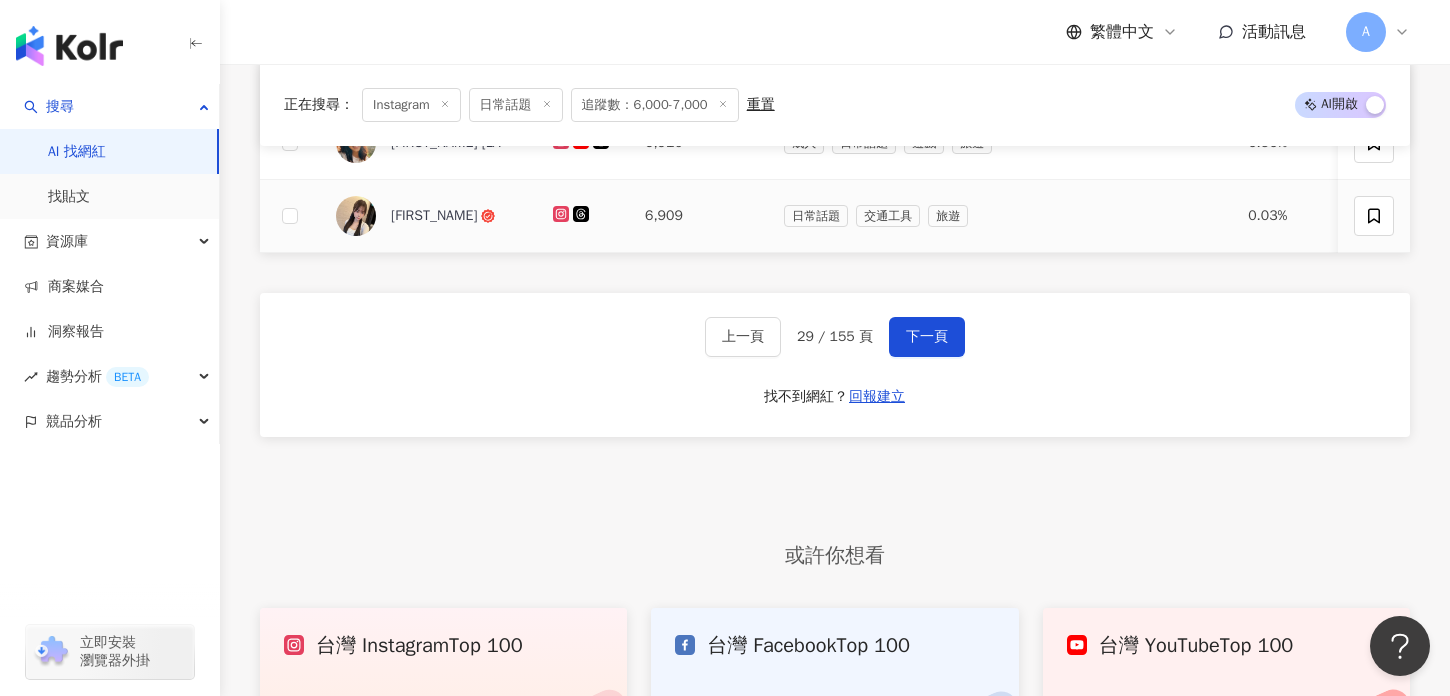 scroll, scrollTop: 1496, scrollLeft: 0, axis: vertical 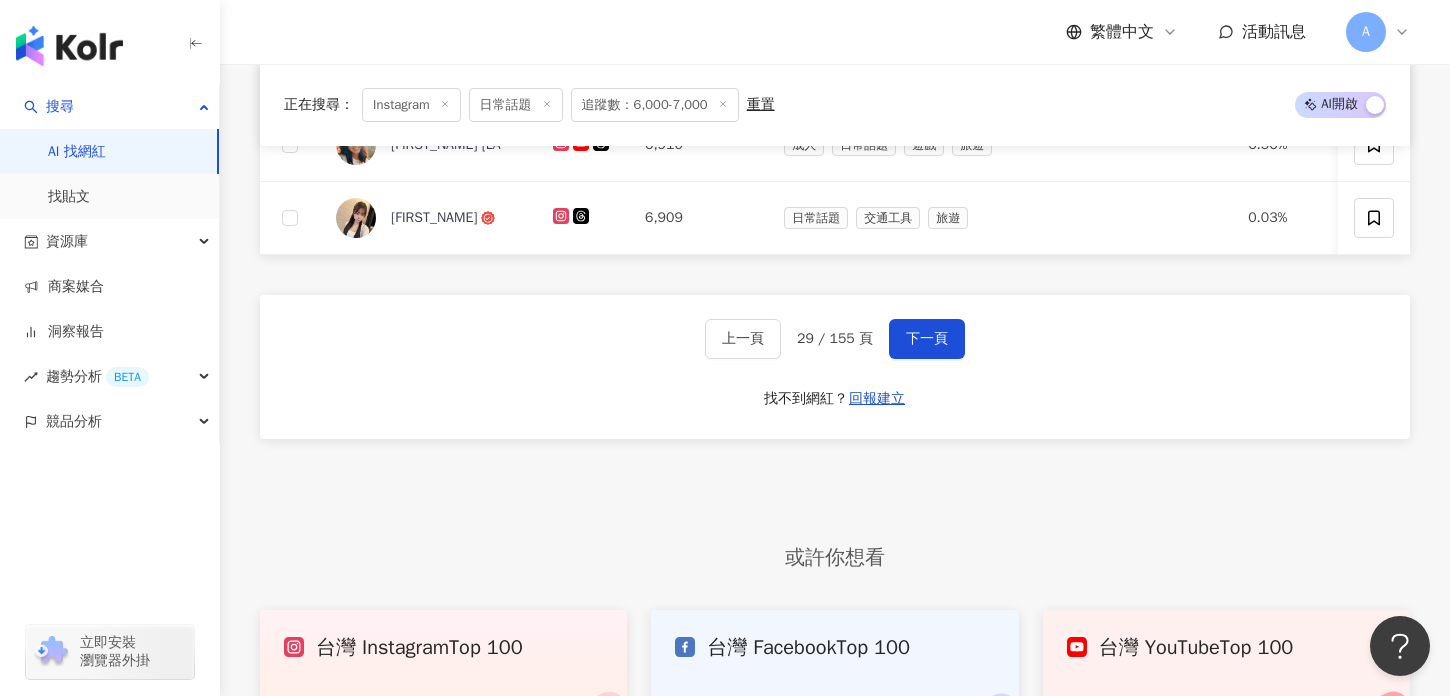 click on "[FIRST_NAME]?????? ⁽²²⁾ [USERNAME] [NUMBER] [CATEGORY] [CATEGORY] [CATEGORY] [CATEGORY] [CATEGORY] [PERCENTAGE] [PERCENTAGE] [PERCENTAGE] Find Similar [FIRST_NAME] [LAST_NAME]([NICKNAME])/[NICKNAME] [NUMBER] [CATEGORY] [CATEGORY] [CATEGORY] [CATEGORY] [CATEGORY] [PERCENTAGE] [PERCENTAGE] [PERCENTAGE] Find Similar [USERNAME] [NUMBER] [CATEGORY] [CATEGORY] [CATEGORY] [CATEGORY] [PERCENTAGE] [PERCENTAGE] [PERCENTAGE] Find Similar ???????‍♀️ [NUMBER] [CATEGORY] [CATEGORY] [CATEGORY] [PERCENTAGE] [PERCENTAGE] [PERCENTAGE] Find Similar [NUMBER] [CATEGORY] [CATEGORY] [CATEGORY] [CATEGORY] [PERCENTAGE] [PERCENTAGE] [PERCENTAGE] Find Similar [USERNAME] [NUMBER] [CATEGORY] [CATEGORY] [CATEGORY] [CATEGORY] [CATEGORY] [PERCENTAGE] [PERCENTAGE] [PERCENTAGE] Find Similar [USERNAME] [NUMBER] [CATEGORY] [CATEGORY] [CATEGORY] [CATEGORY] [PERCENTAGE] [PERCENTAGE] [PERCENTAGE] Find Similar ? [FIRST_NAME] ? [EMOJI] ? [NUMBER] [CATEGORY] [CATEGORY] [CATEGORY] [CATEGORY] [CATEGORY] [CATEGORY] [PERCENTAGE] [PERCENTAGE] [PERCENTAGE] Find Similar [FIRST_NAME] [USERNAME] [NUMBER] [CATEGORY] [PERCENTAGE]" at bounding box center [835, -78] 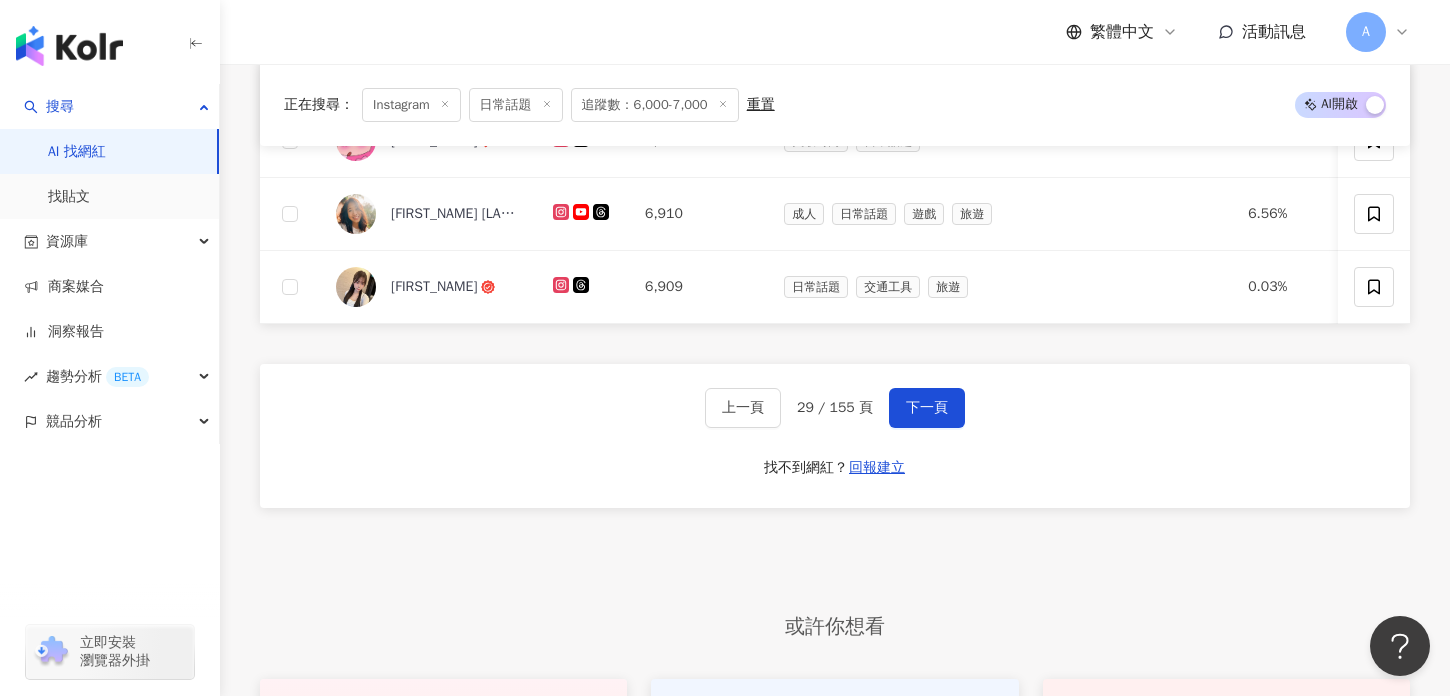 scroll, scrollTop: 1378, scrollLeft: 0, axis: vertical 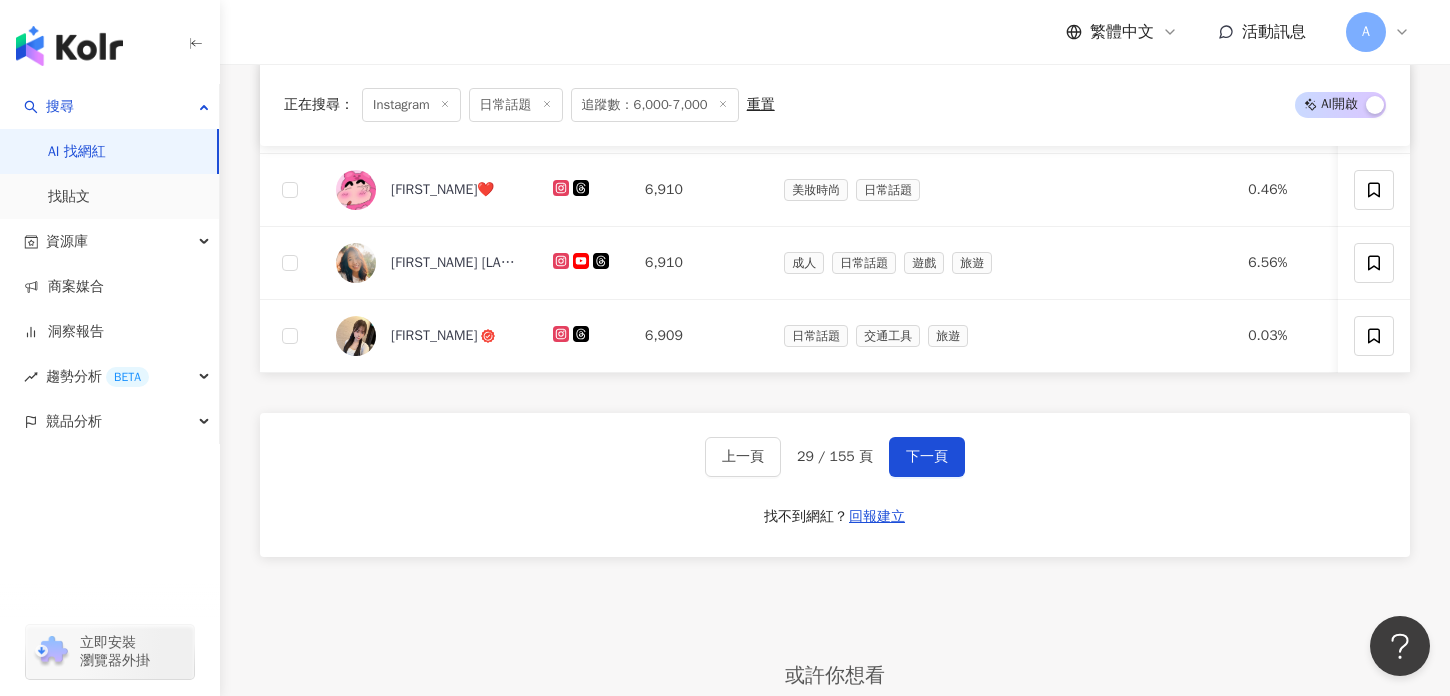 click on "[FIRST_NAME]?????? ⁽²²⁾ [USERNAME] [NUMBER] [CATEGORY] [CATEGORY] [CATEGORY] [CATEGORY] [CATEGORY] [PERCENTAGE] [PERCENTAGE] [PERCENTAGE] Find Similar [FIRST_NAME] [LAST_NAME]([NICKNAME])/[NICKNAME] [NUMBER] [CATEGORY] [CATEGORY] [CATEGORY] [CATEGORY] [CATEGORY] [PERCENTAGE] [PERCENTAGE] [PERCENTAGE] Find Similar [USERNAME] [NUMBER] [CATEGORY] [CATEGORY] [CATEGORY] [CATEGORY] [PERCENTAGE] [PERCENTAGE] [PERCENTAGE] Find Similar ???????‍♀️ [NUMBER] [CATEGORY] [CATEGORY] [CATEGORY] [PERCENTAGE] [PERCENTAGE] [PERCENTAGE] Find Similar [NUMBER] [CATEGORY] [CATEGORY] [CATEGORY] [CATEGORY] [PERCENTAGE] [PERCENTAGE] [PERCENTAGE] Find Similar [USERNAME] [NUMBER] [CATEGORY] [CATEGORY] [CATEGORY] [CATEGORY] [CATEGORY] [PERCENTAGE] [PERCENTAGE] [PERCENTAGE] Find Similar [USERNAME] [NUMBER] [CATEGORY] [CATEGORY] [CATEGORY] [CATEGORY] [PERCENTAGE] [PERCENTAGE] [PERCENTAGE] Find Similar ? [FIRST_NAME] ? [EMOJI] ? [NUMBER] [CATEGORY] [CATEGORY] [CATEGORY] [CATEGORY] [CATEGORY] [CATEGORY] [PERCENTAGE] [PERCENTAGE] [PERCENTAGE] Find Similar [FIRST_NAME] [USERNAME] [NUMBER] [CATEGORY] [PERCENTAGE]" at bounding box center [835, 40] 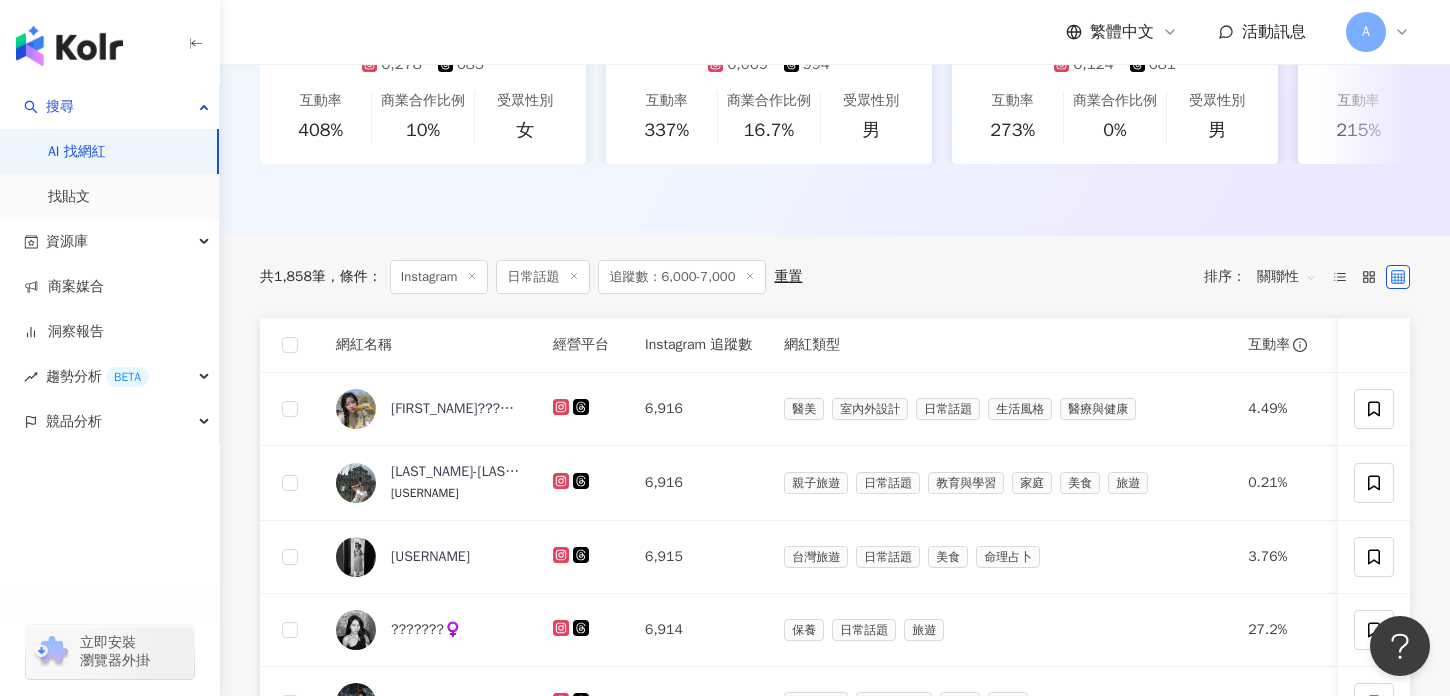 scroll, scrollTop: 493, scrollLeft: 0, axis: vertical 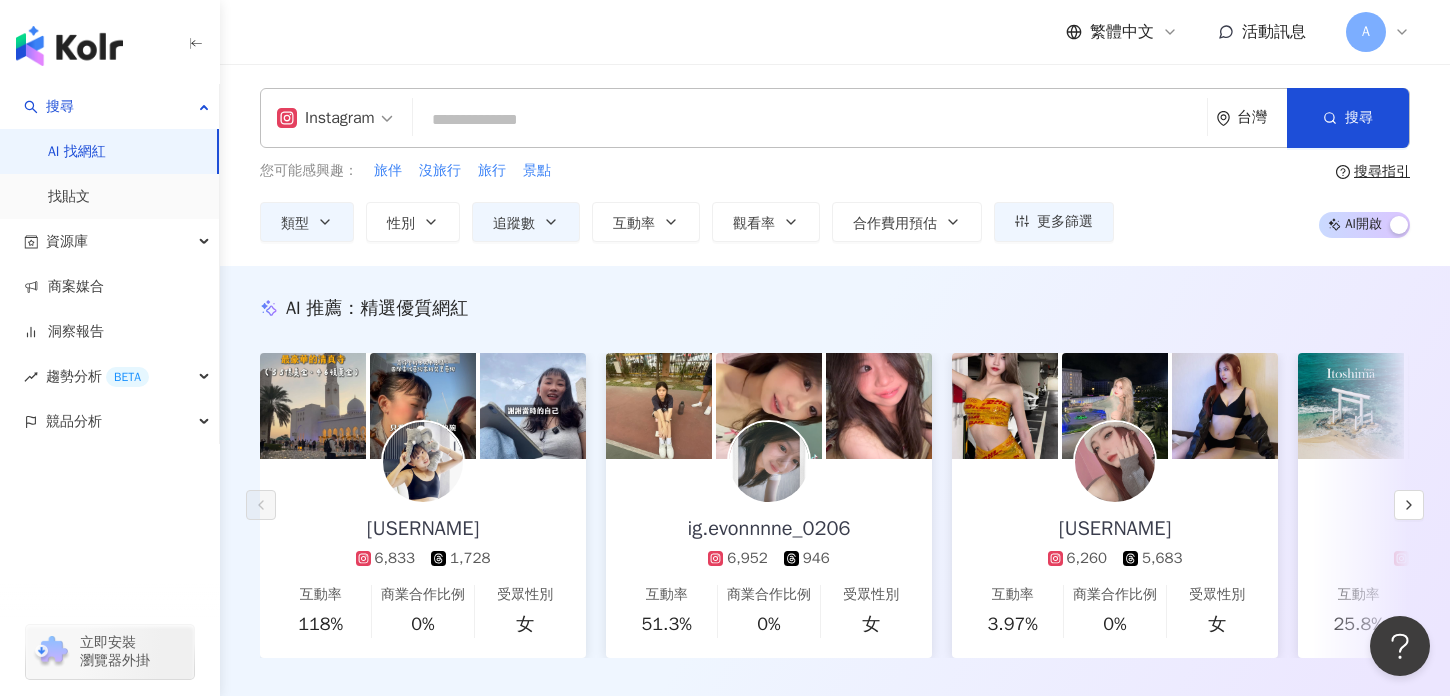 click on "AI  開啟 AI  關閉" at bounding box center [1364, 225] 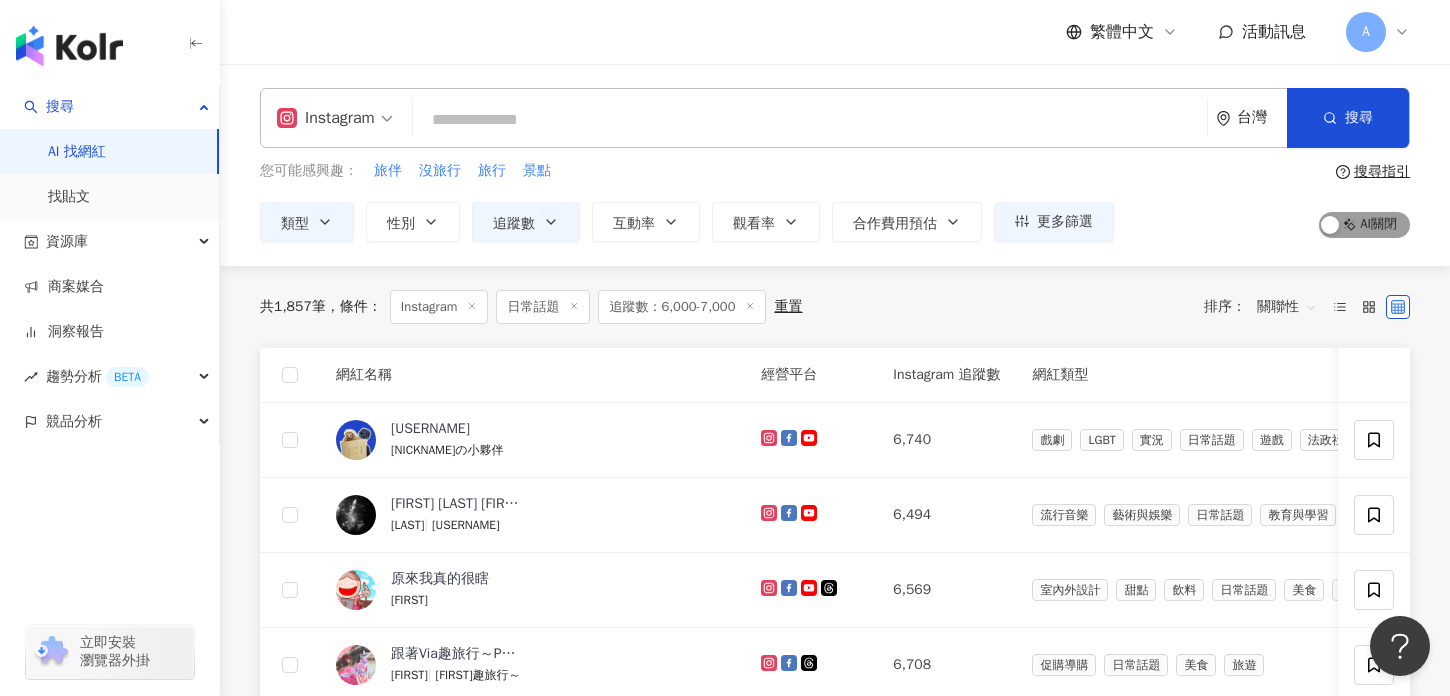 click on "AI  開啟 AI  關閉" at bounding box center [1364, 225] 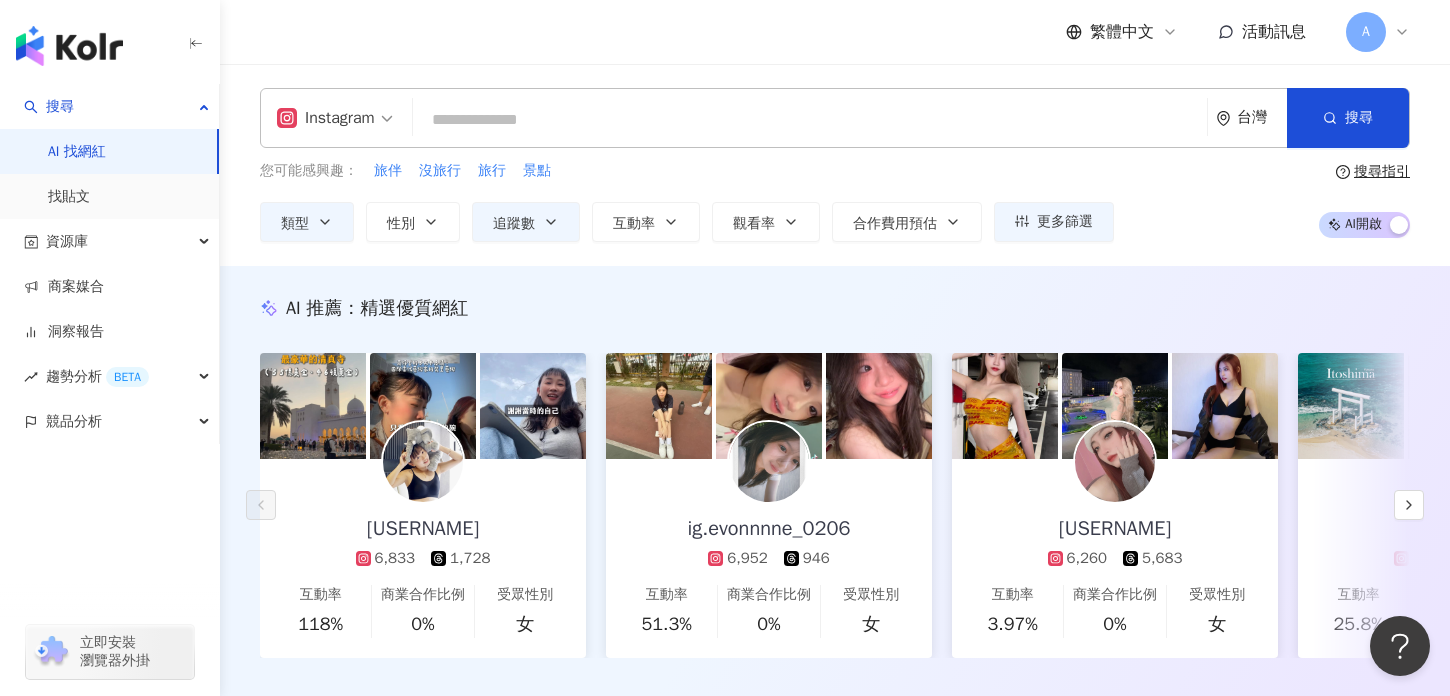 click on "AI  開啟 AI  關閉" at bounding box center (1364, 225) 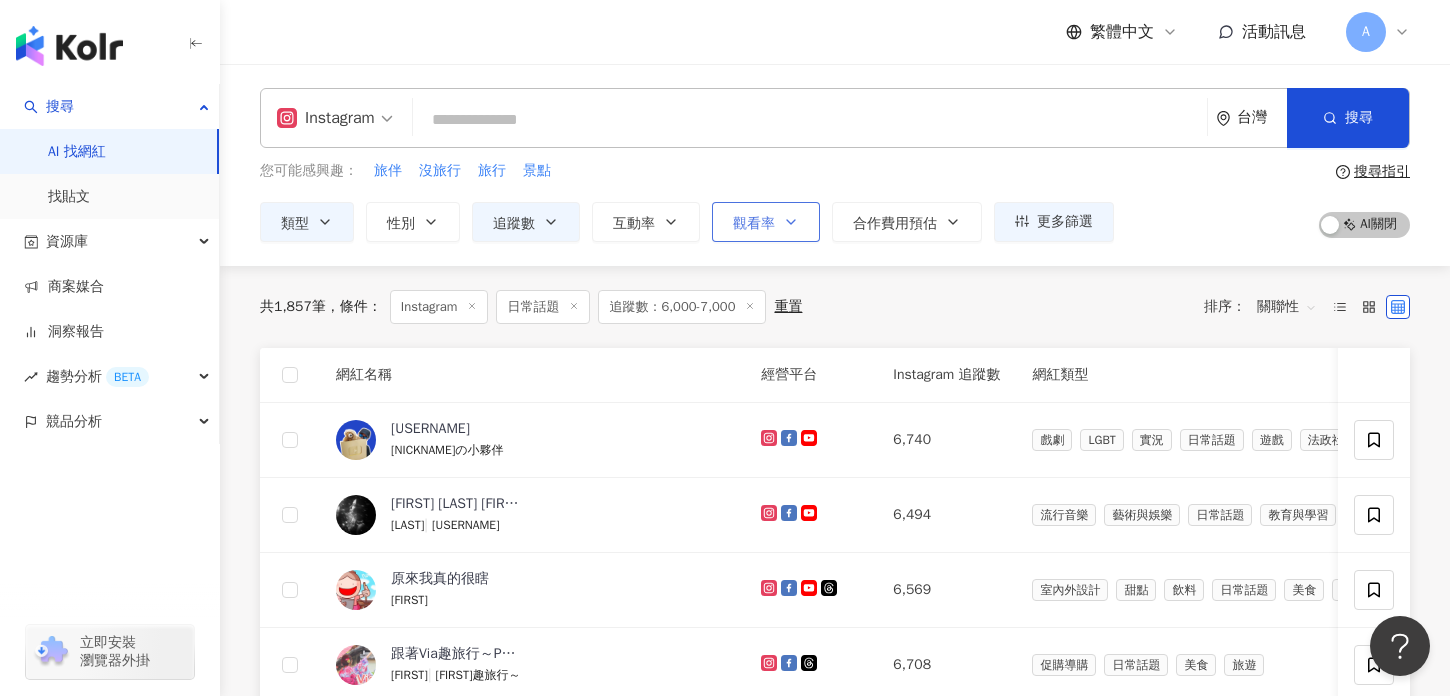 scroll, scrollTop: 85, scrollLeft: 0, axis: vertical 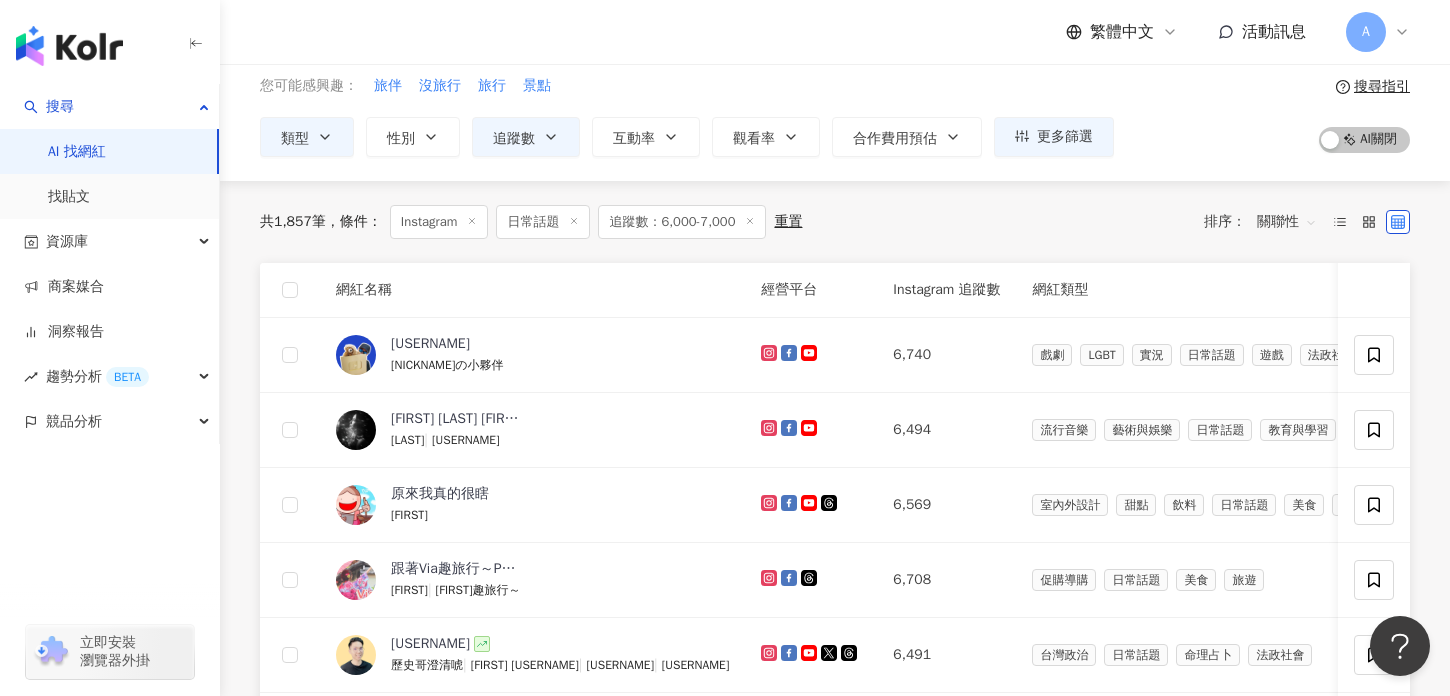 click on "條件 ：" at bounding box center (354, 221) 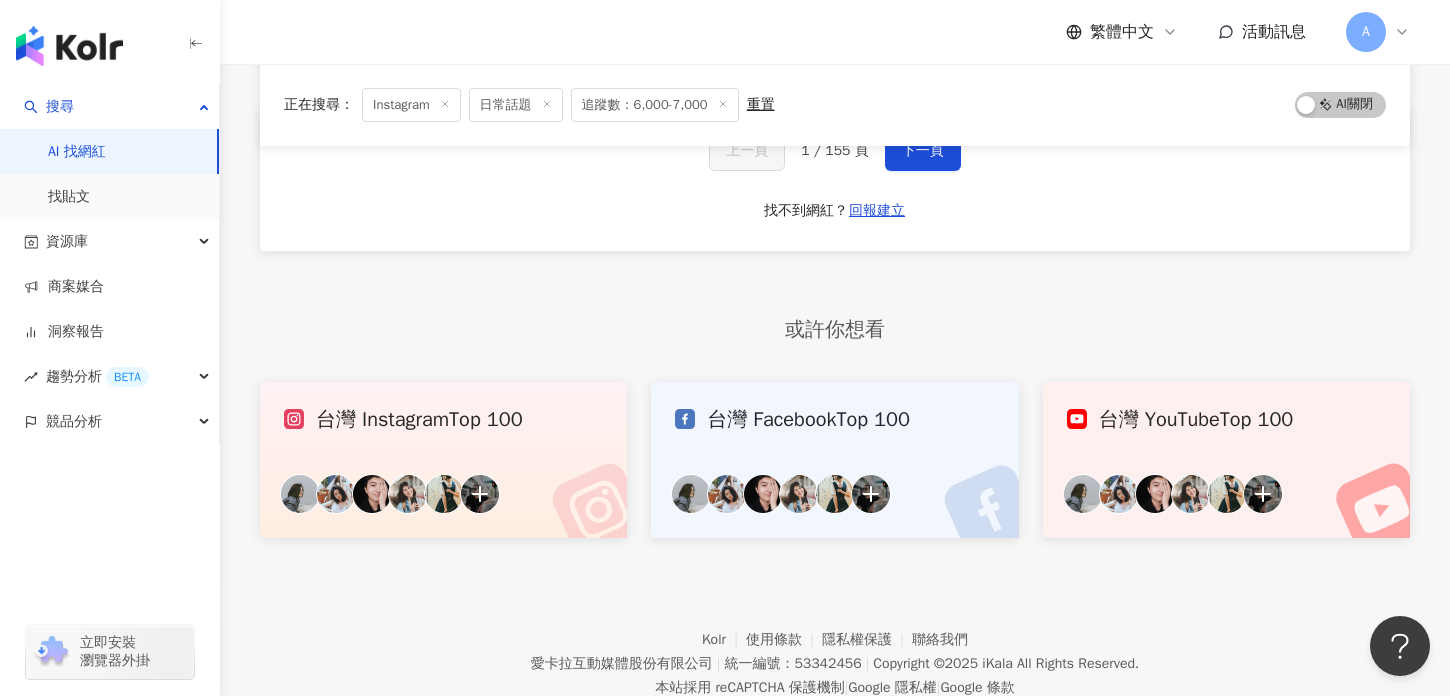 scroll, scrollTop: 1166, scrollLeft: 0, axis: vertical 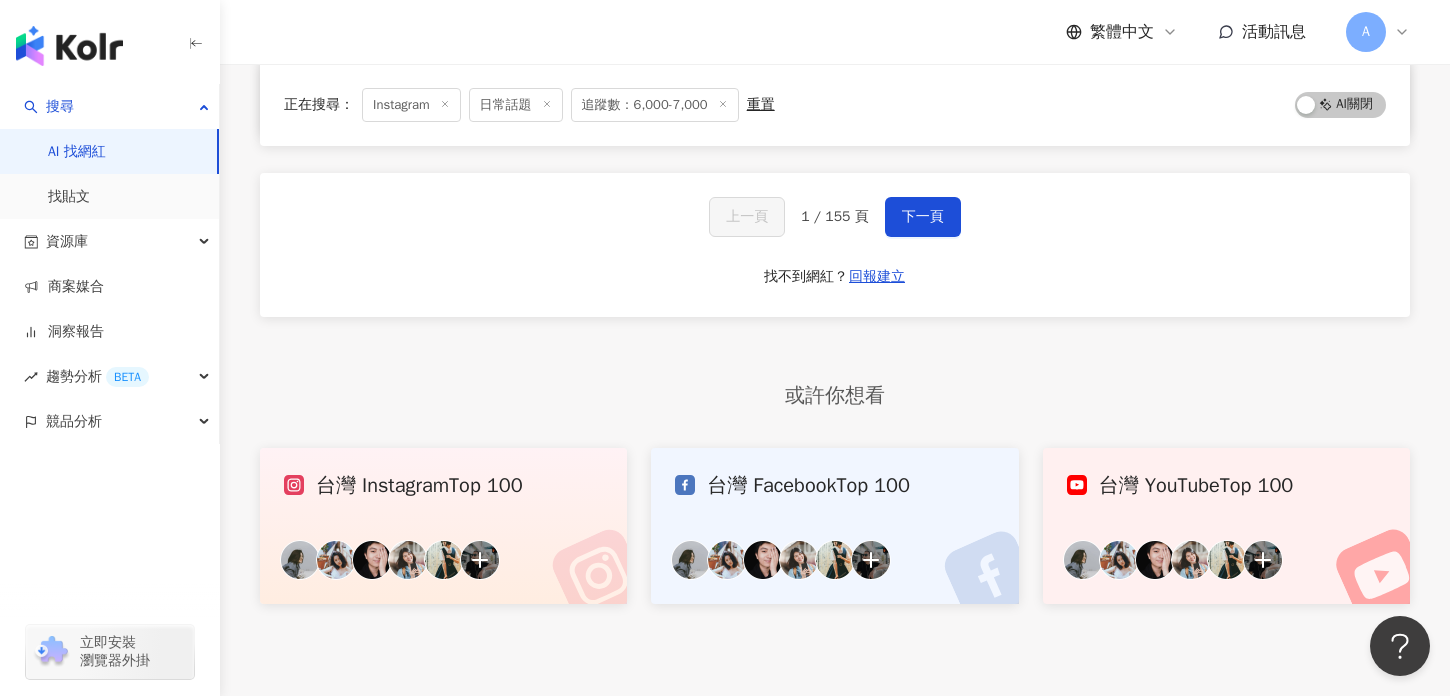click on "1 / 155 頁" at bounding box center (834, 217) 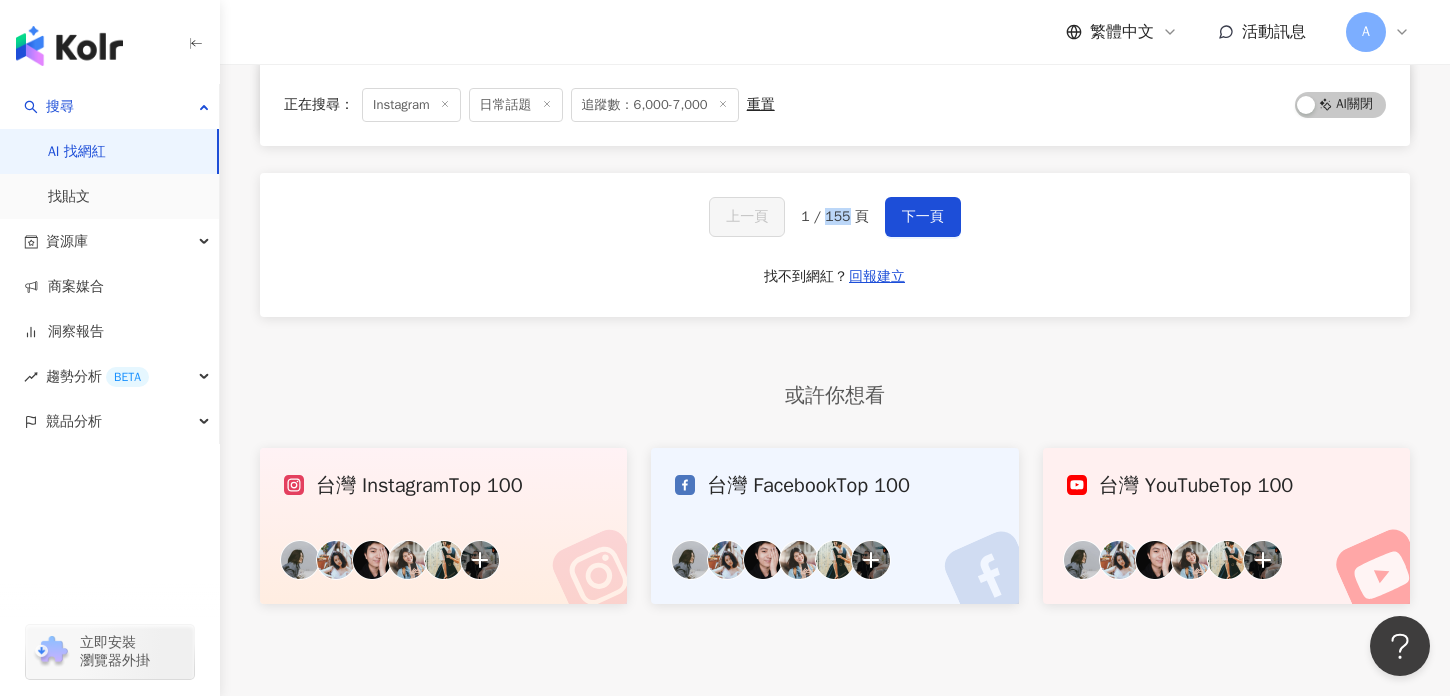 click on "1 / 155 頁" at bounding box center (834, 217) 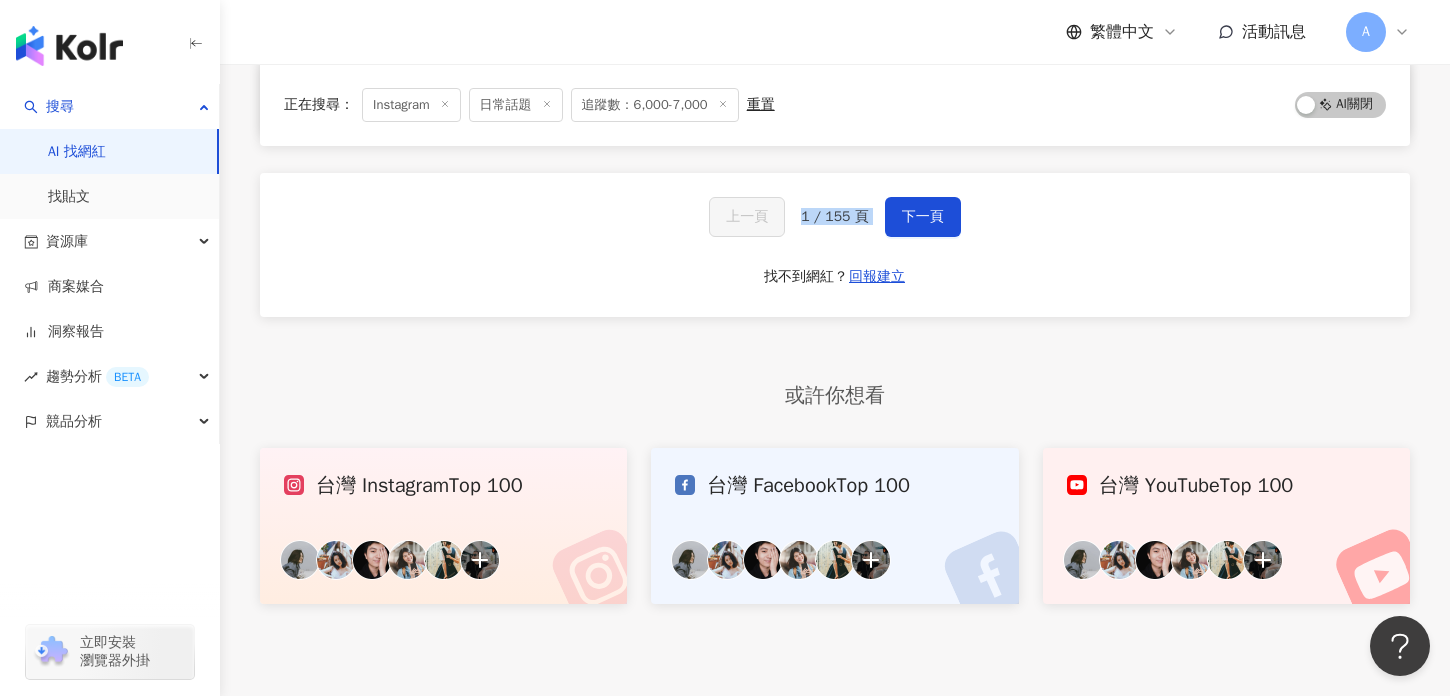 click on "1 / 155 頁" at bounding box center [834, 217] 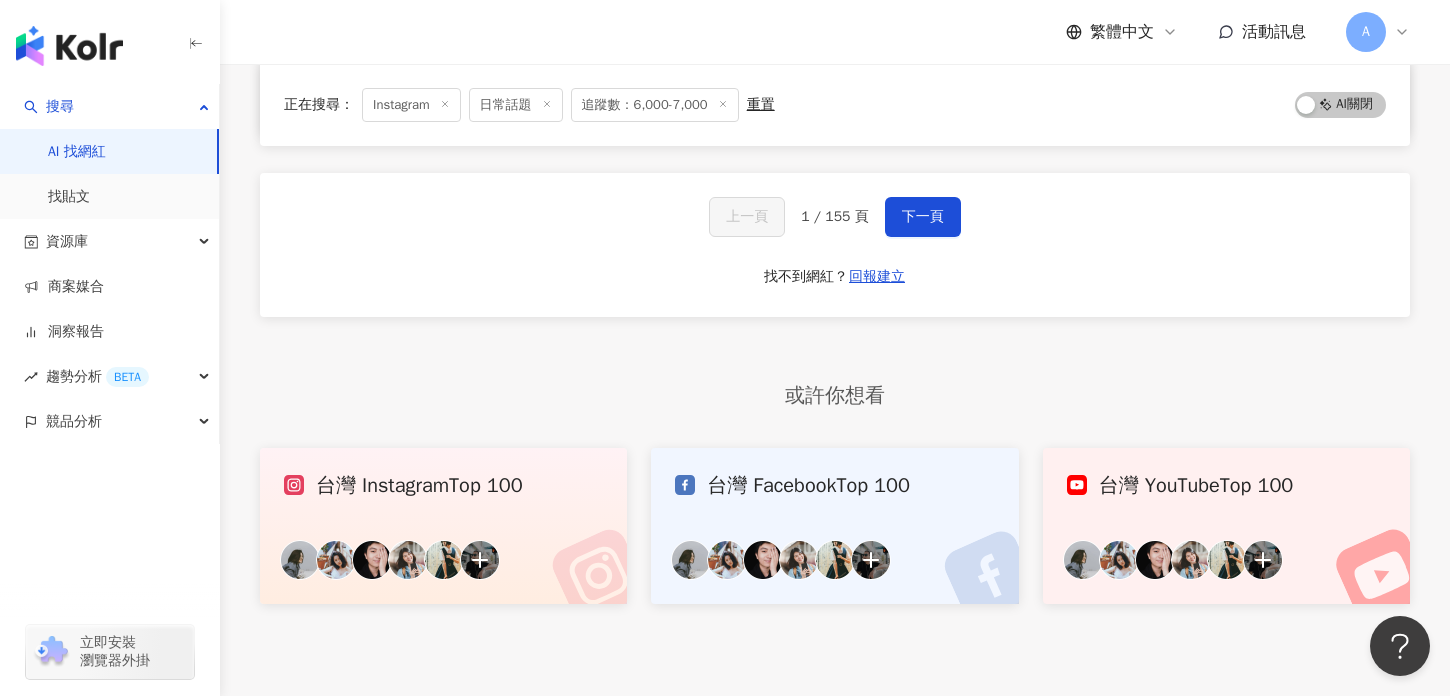 click on "1 / 155 頁" at bounding box center (834, 217) 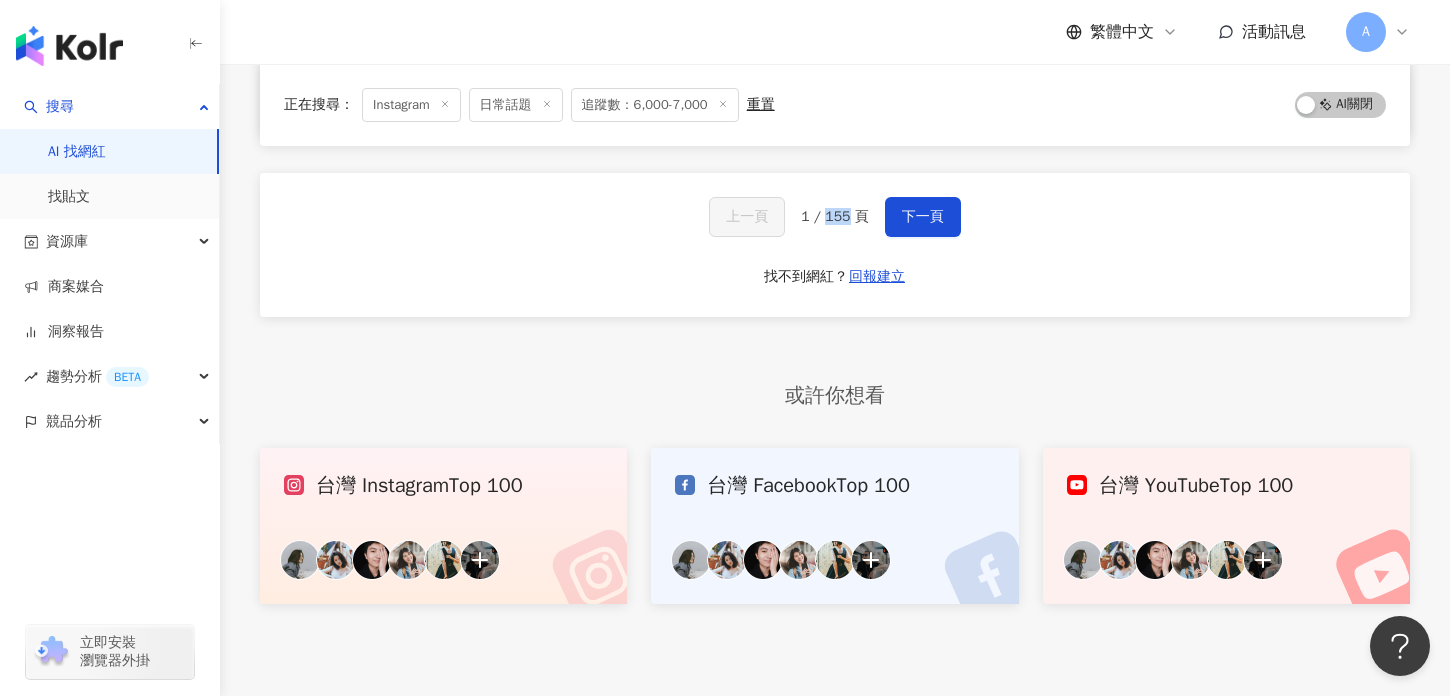 click on "1 / 155 頁" at bounding box center (834, 217) 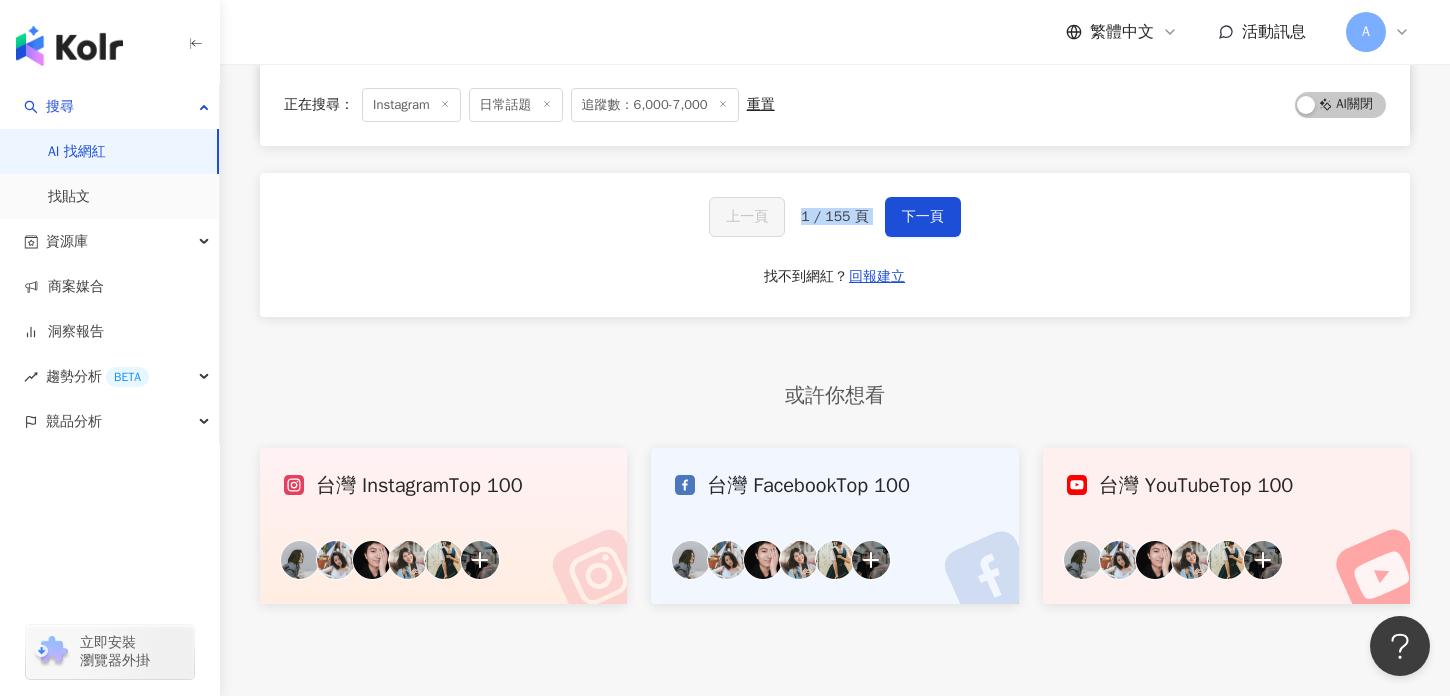 click on "1 / 155 頁" at bounding box center [834, 217] 